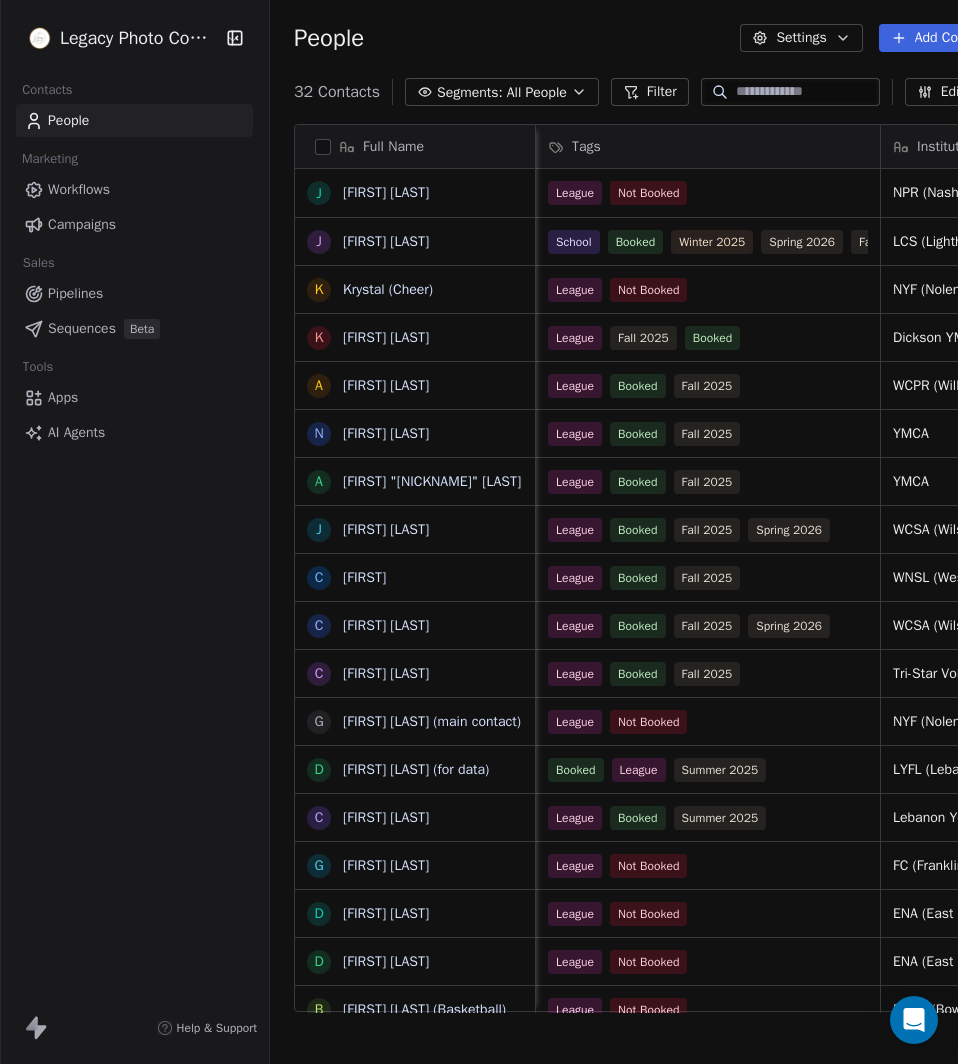 scroll, scrollTop: 0, scrollLeft: 0, axis: both 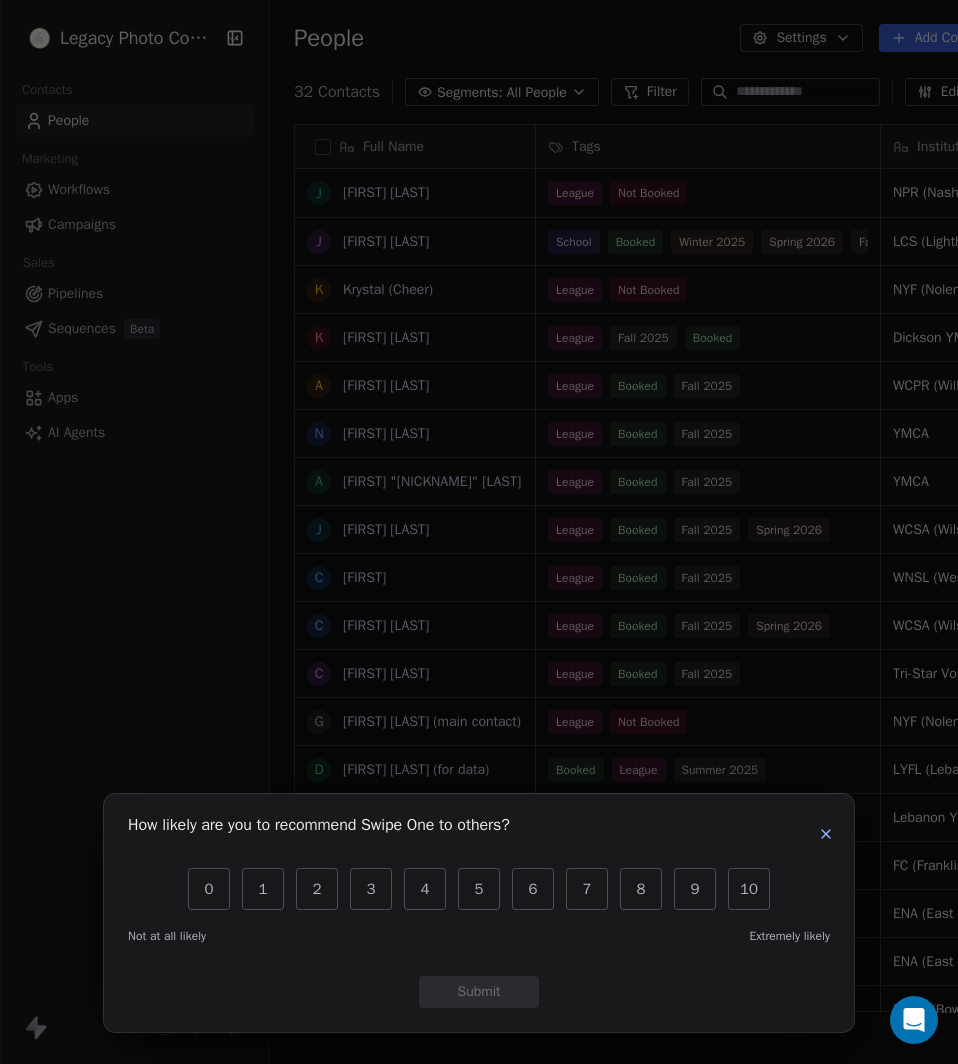 click 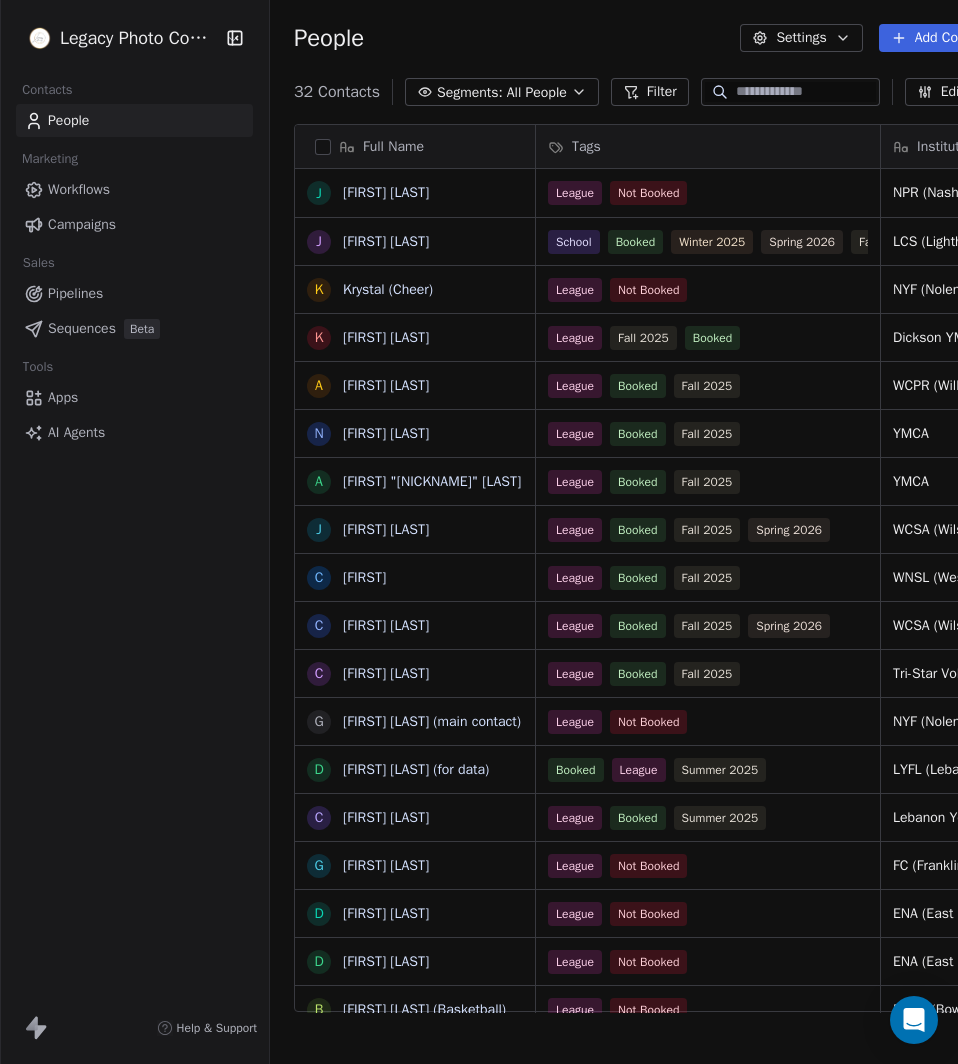 click on "Add Contacts" at bounding box center [943, 38] 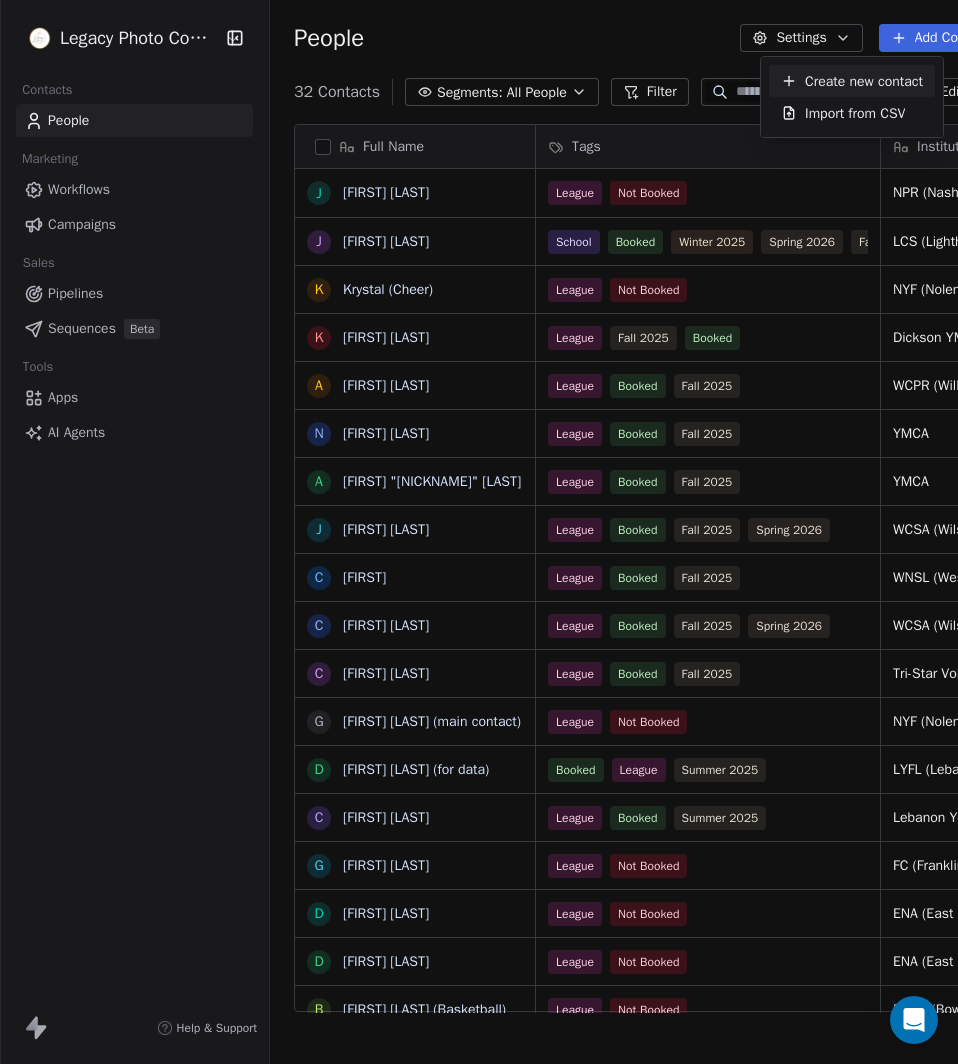 click on "Create new contact" at bounding box center [864, 81] 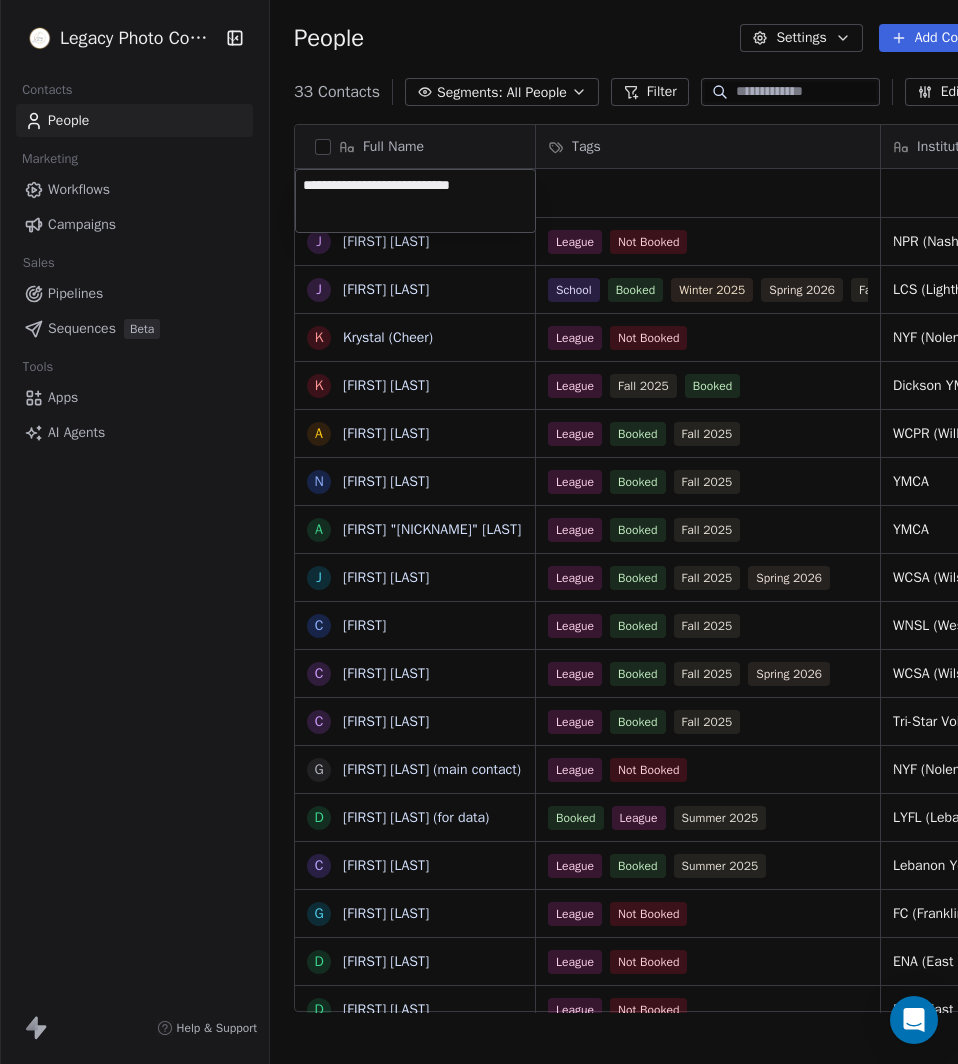 type on "**********" 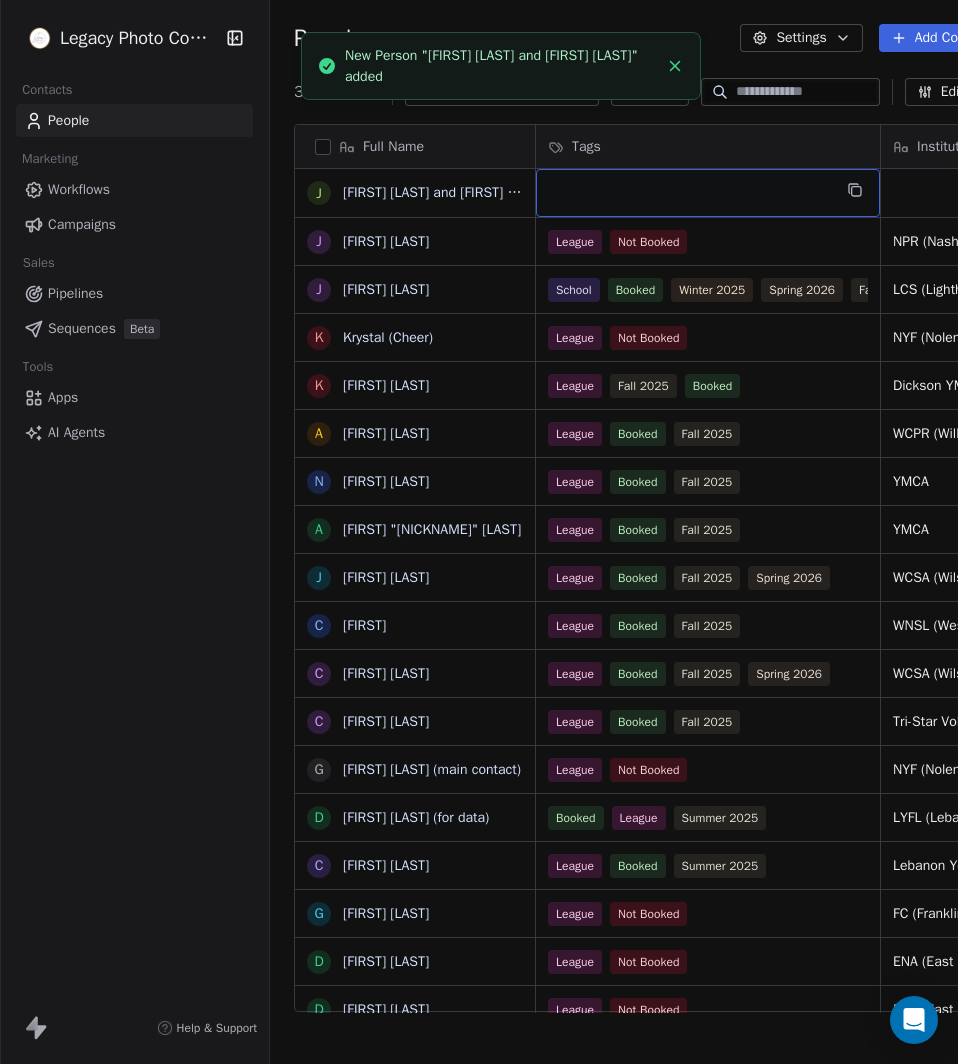 click at bounding box center [708, 193] 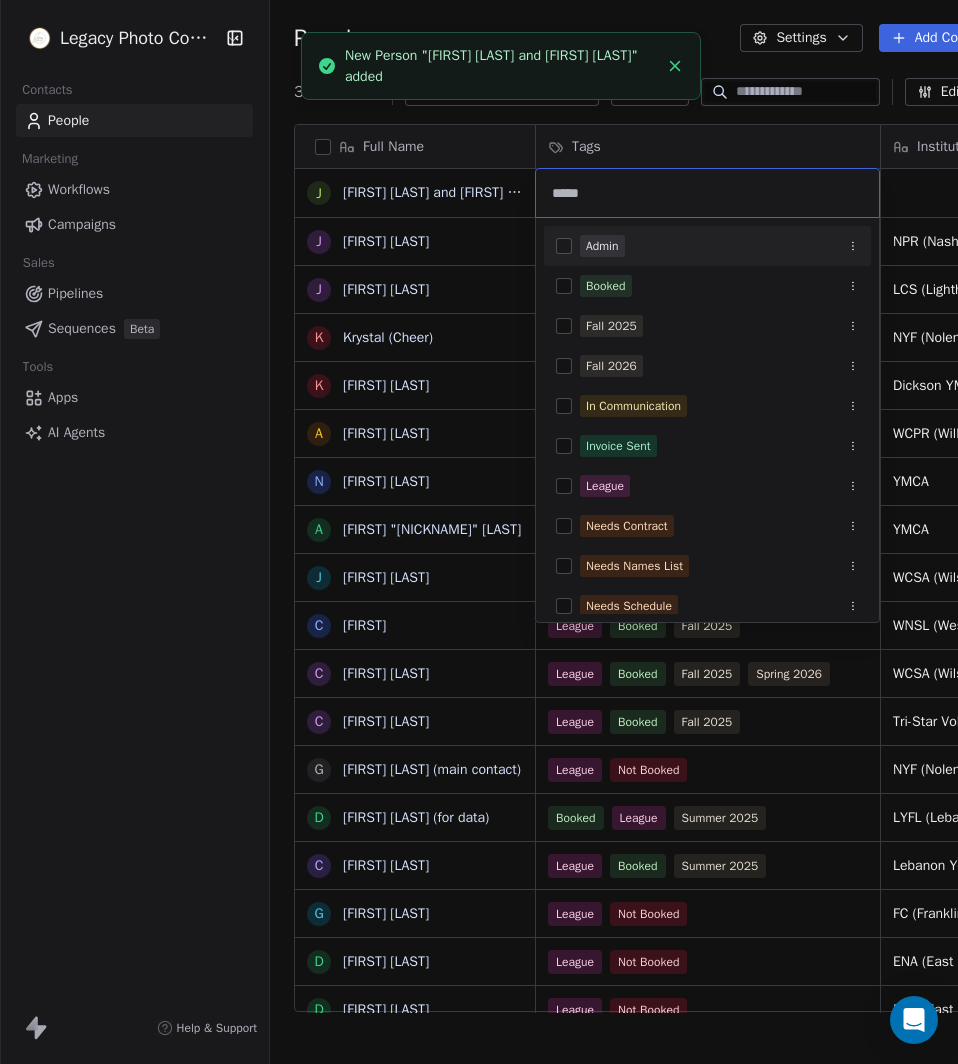 type on "******" 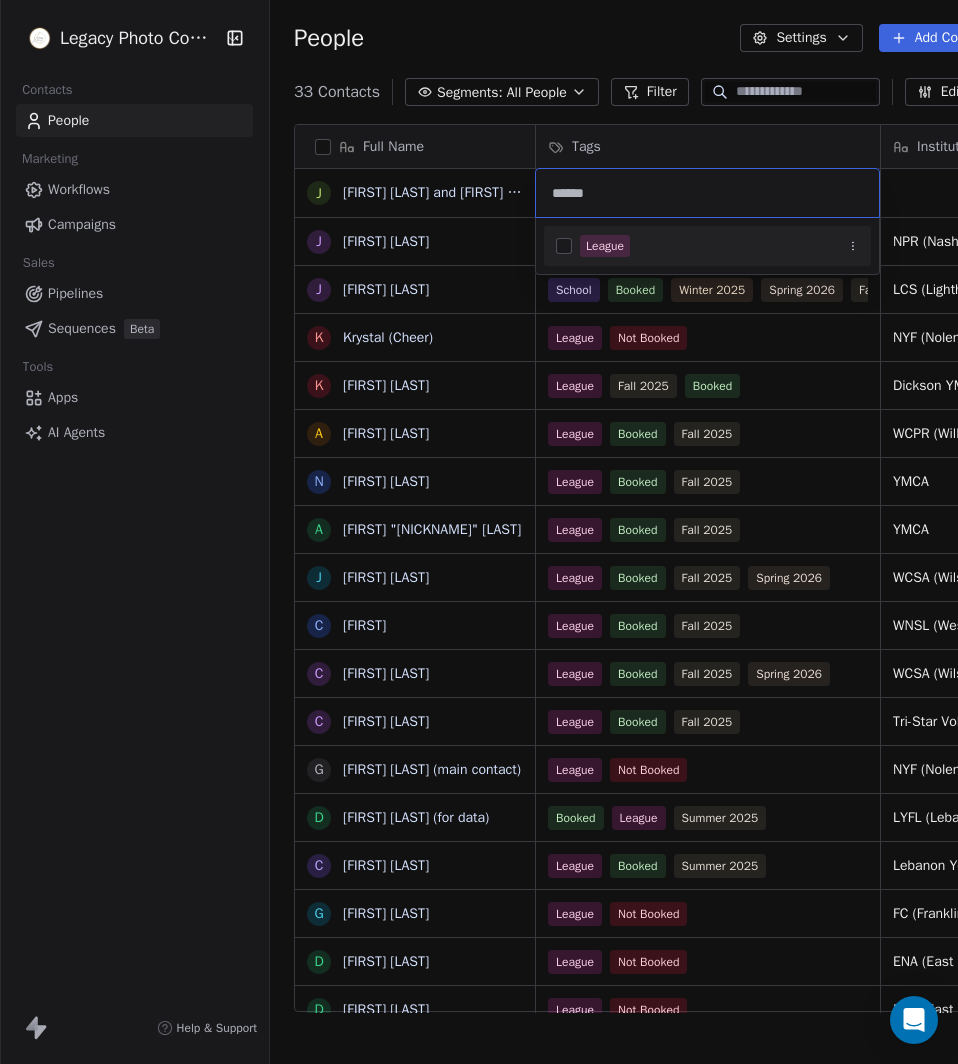 type 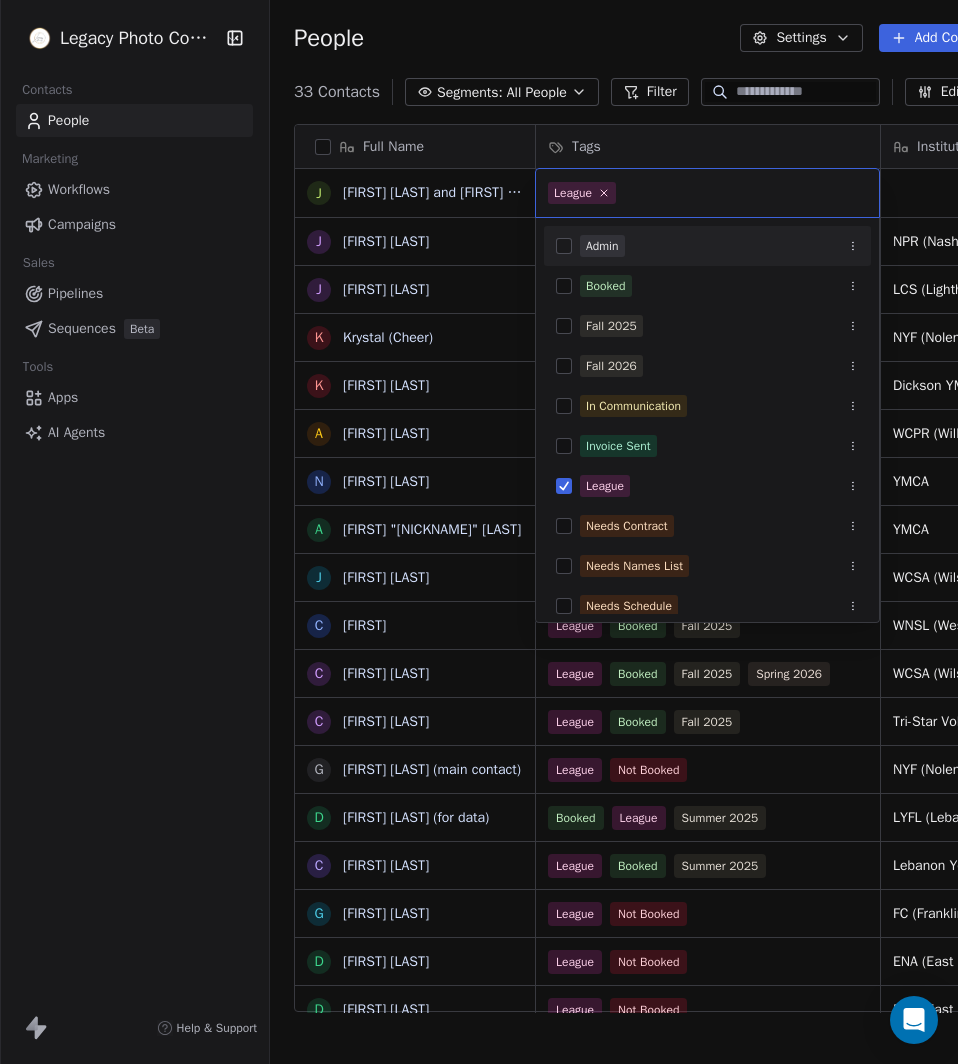 click on "Legacy Photo Company Contacts People Marketing Workflows Campaigns Sales Pipelines Sequences Beta Tools Apps AI Agents Help & Support People Settings Add Contacts 33 Contacts Segments: All People Filter Edit View Tag Add to Sequence Export Full Name J [FIRST] [LAST] and [FIRST] [LAST] J [FIRST] [LAST] J [FIRST] [LAST] K Krystal (Cheer) K [FIRST] [LAST] A [FIRST] [LAST] N [FIRST] [LAST] A [FIRST] "[NICKNAME]" [LAST] J [FIRST] [LAST] C [FIRST] [LAST] C [FIRST] [LAST] C [FIRST] [LAST] G [FIRST] [LAST] (main contact) D [FIRST] [LAST] (for data) C [FIRST] [LAST] G [FIRST] [LAST] D [FIRST] [LAST] D [FIRST] [LAST] B [FIRST] [LAST] (Basketball) C [FIRST] [LAST] (Baseball) A [FIRST] [LAST] C [FIRST] [LAST] C [FIRST] [LAST] N [FIRST] [LAST] I [FIRST] S [FIRST] [LAST] [FIRST] [LAST] A [FIRST] [LAST] D [FIRST] [LAST] W [FIRST] [LAST] M [FIRST] [LAST] T [FIRST] [LAST] B [FIRST] [LAST] Tags Institution Address Email Phone Number League Not Booked NPR (Nashville Parks & Rec) [EMAIL] School Booked Winter [YEAR] Spring [YEAR] Fall [YEAR] Fall [YEAR]" at bounding box center (479, 532) 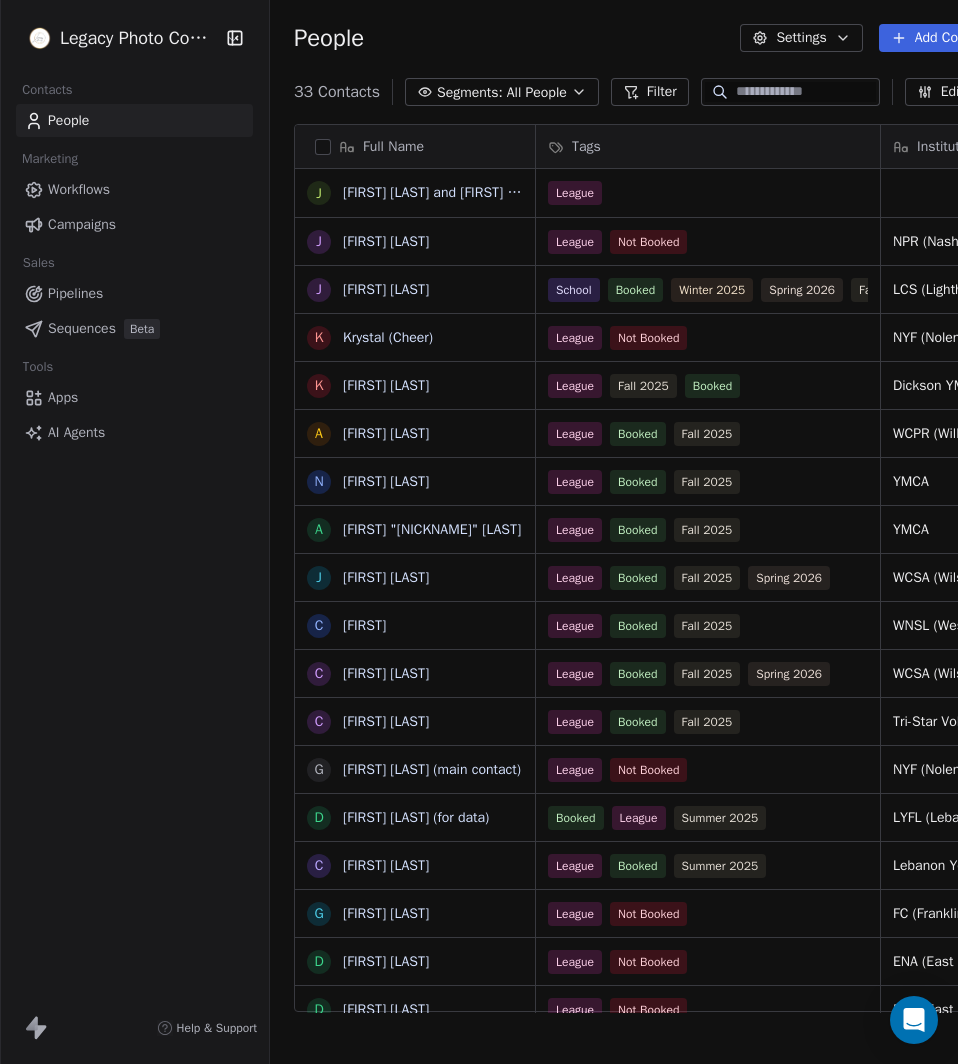 scroll, scrollTop: 0, scrollLeft: 26, axis: horizontal 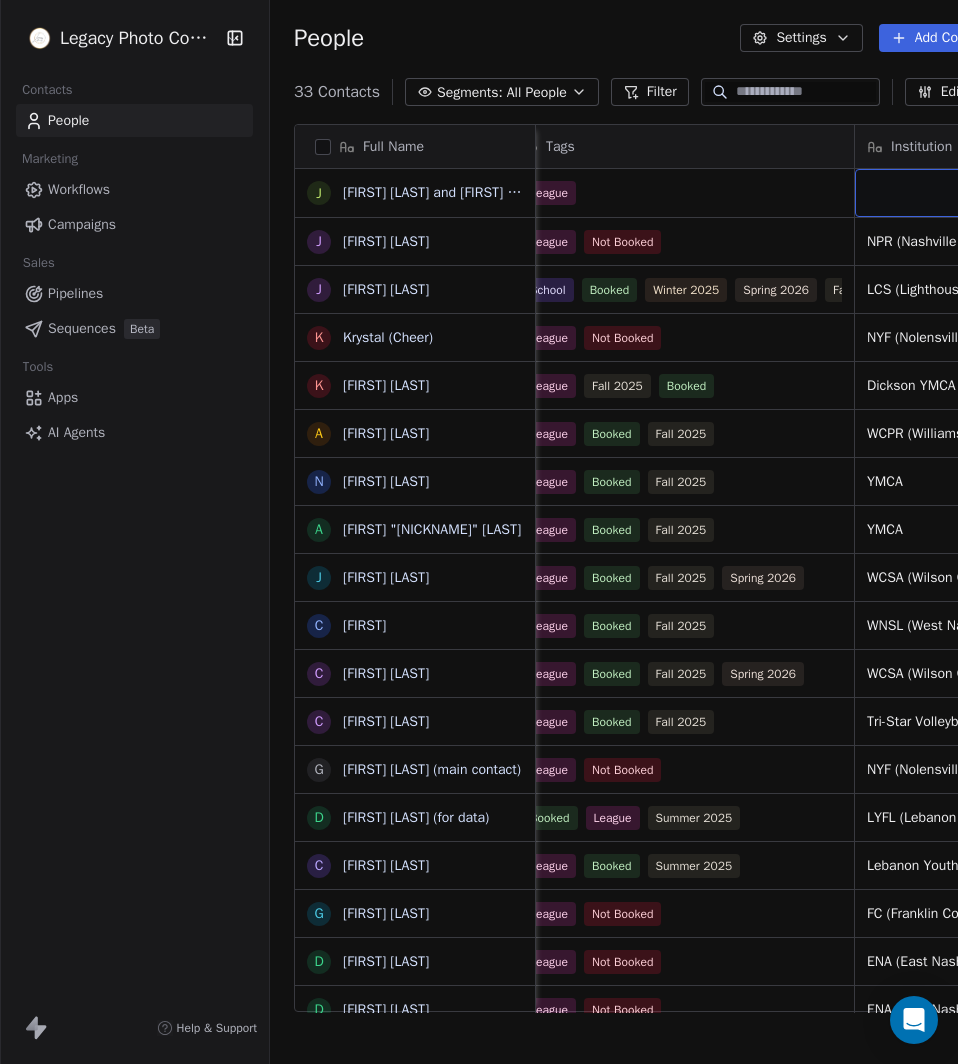 click at bounding box center (947, 193) 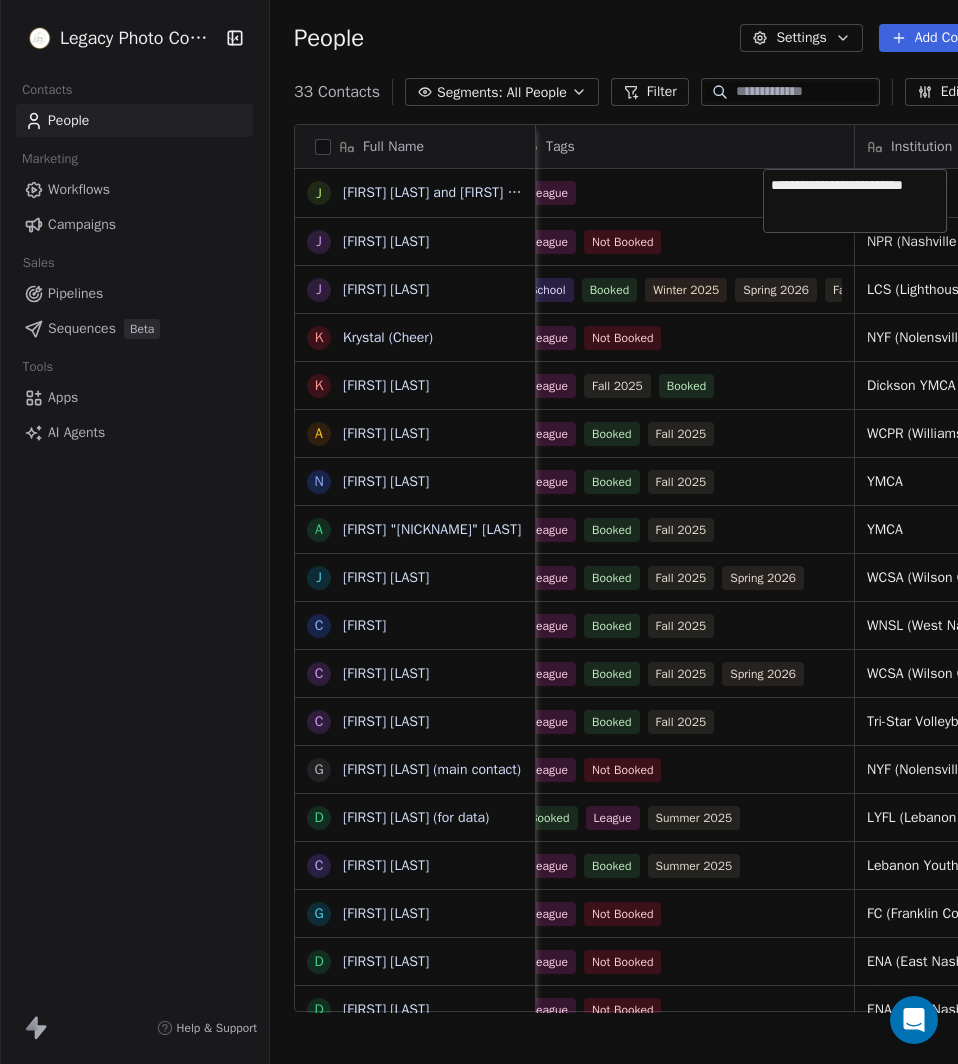 type on "**********" 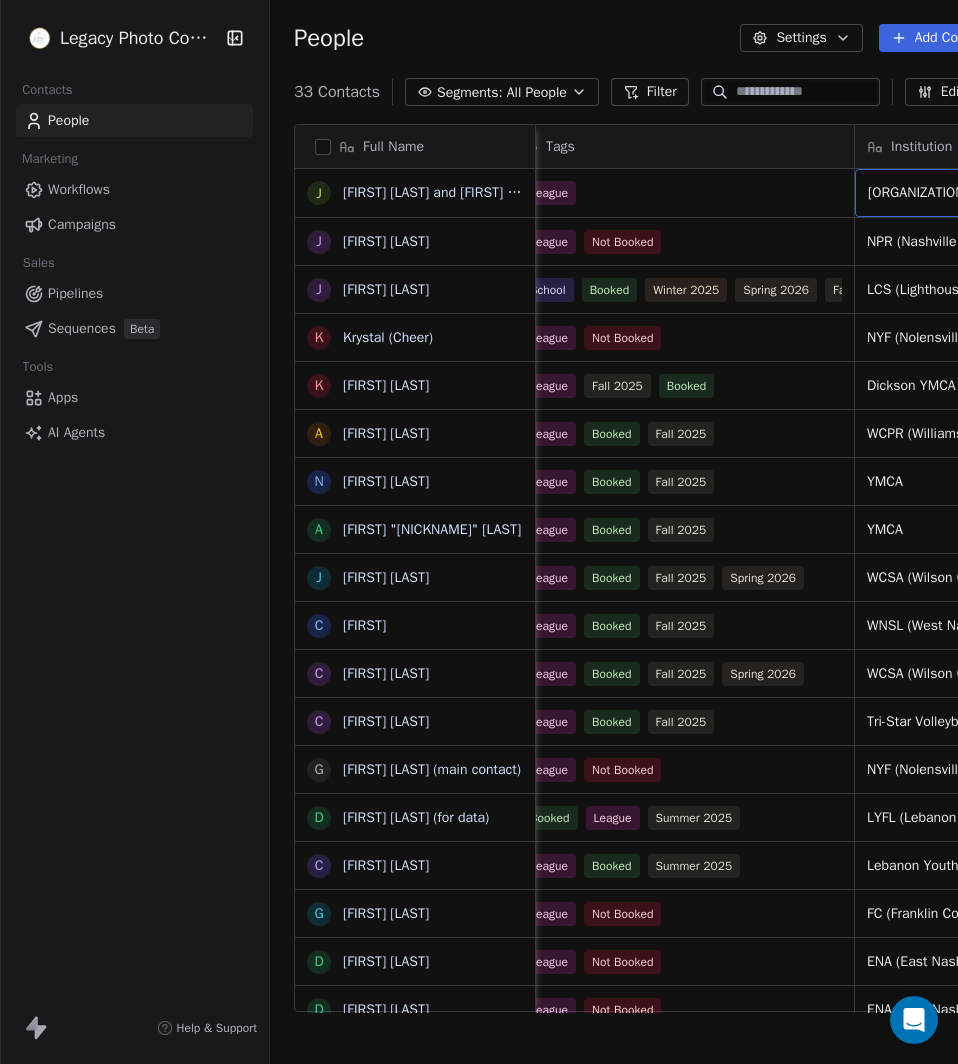 click on "[ORGANIZATION_NAME]" at bounding box center [940, 193] 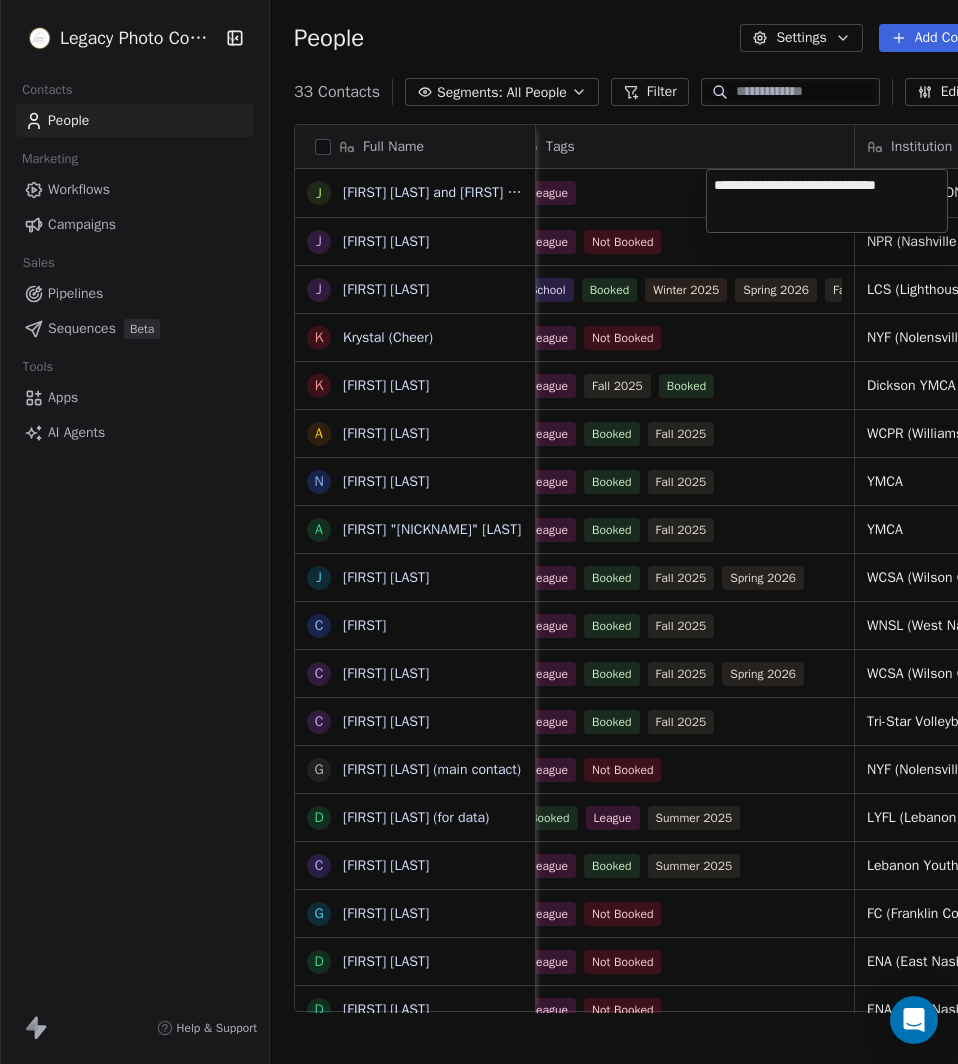 type on "**********" 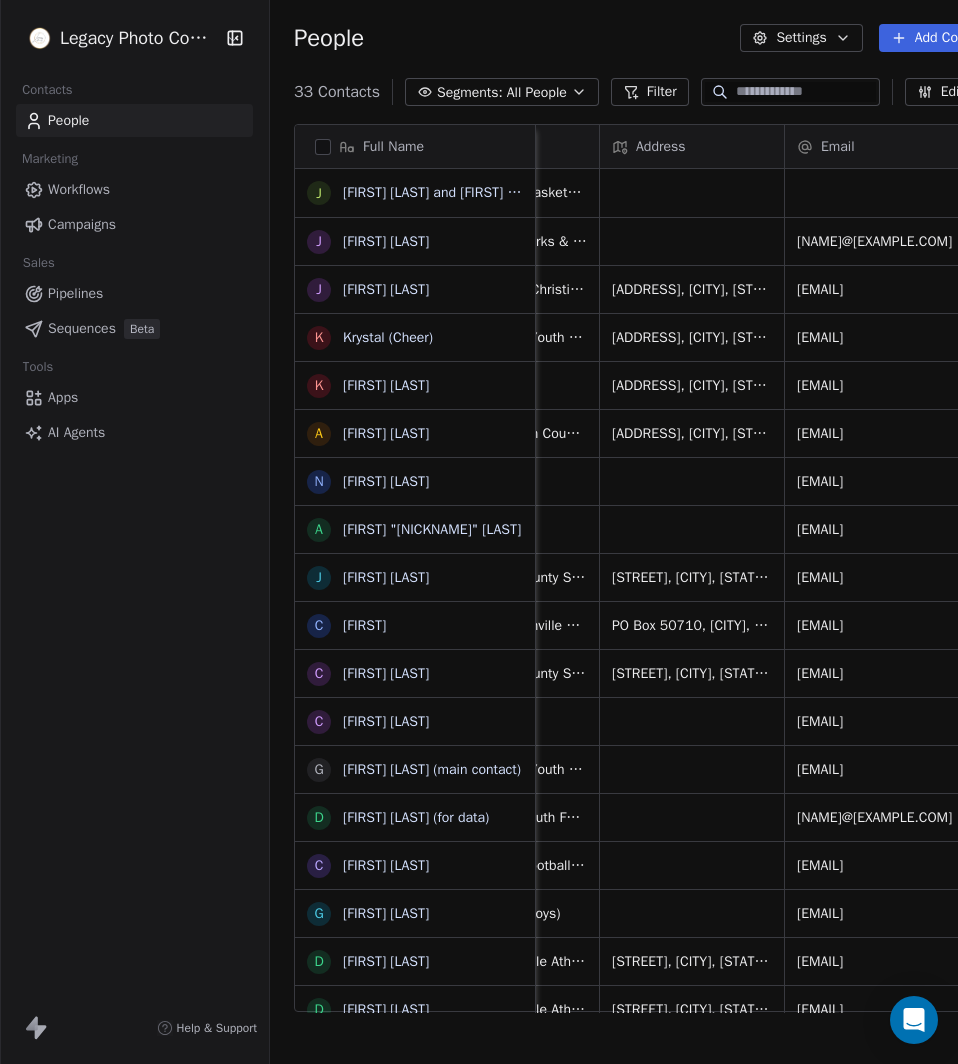 scroll, scrollTop: 0, scrollLeft: 489, axis: horizontal 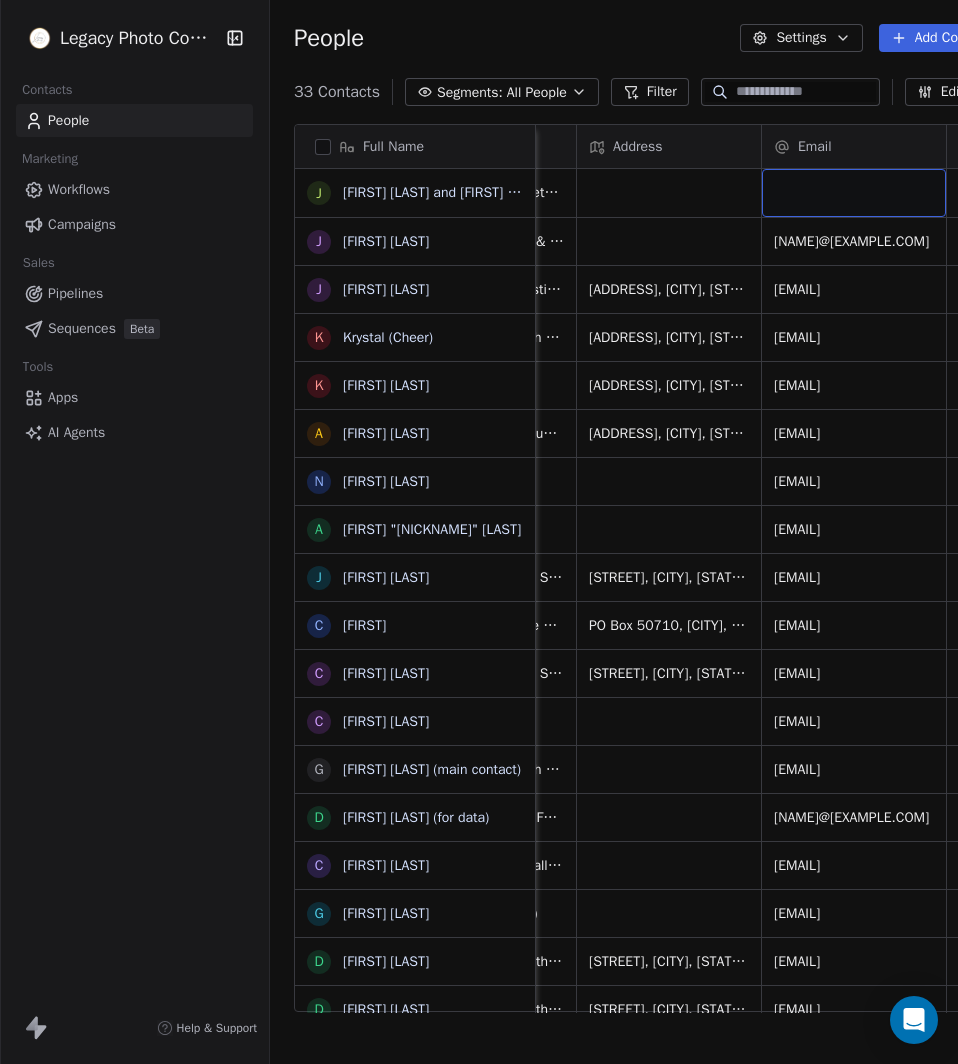 click at bounding box center (854, 193) 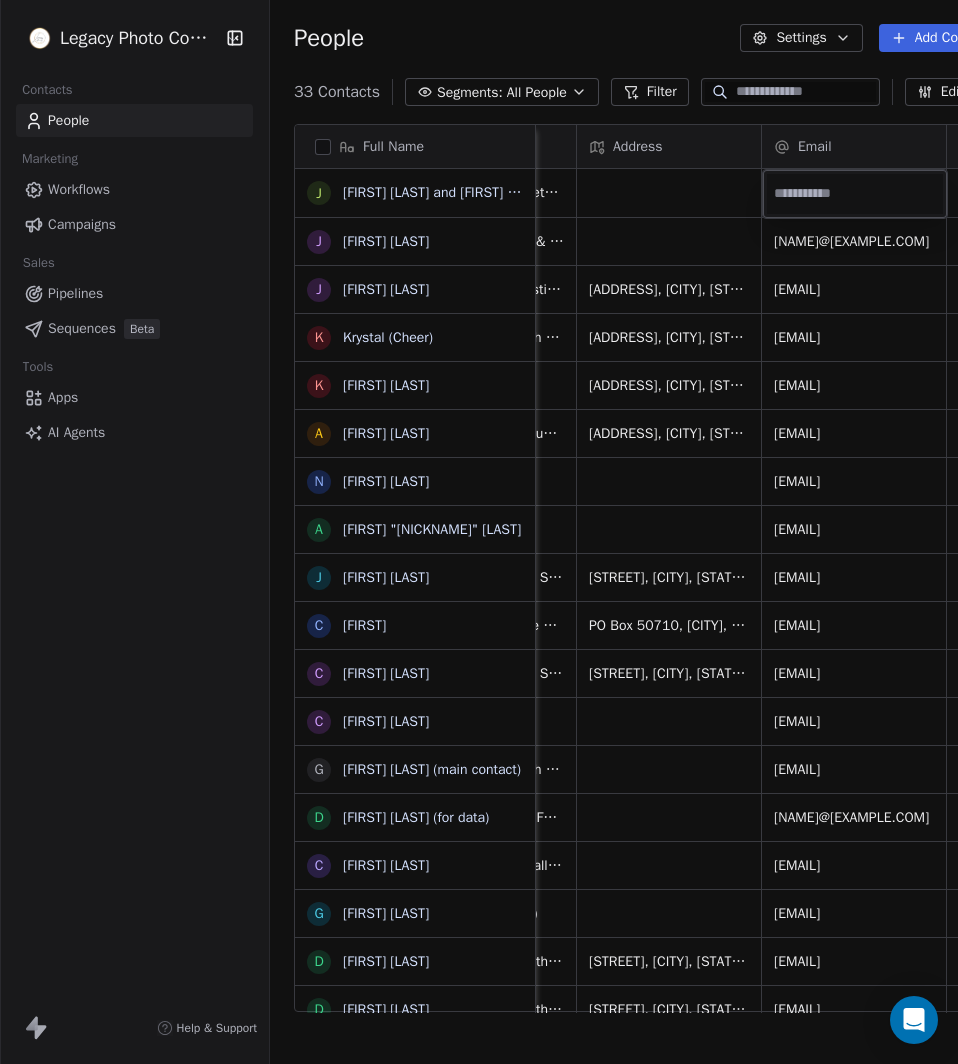 type on "*" 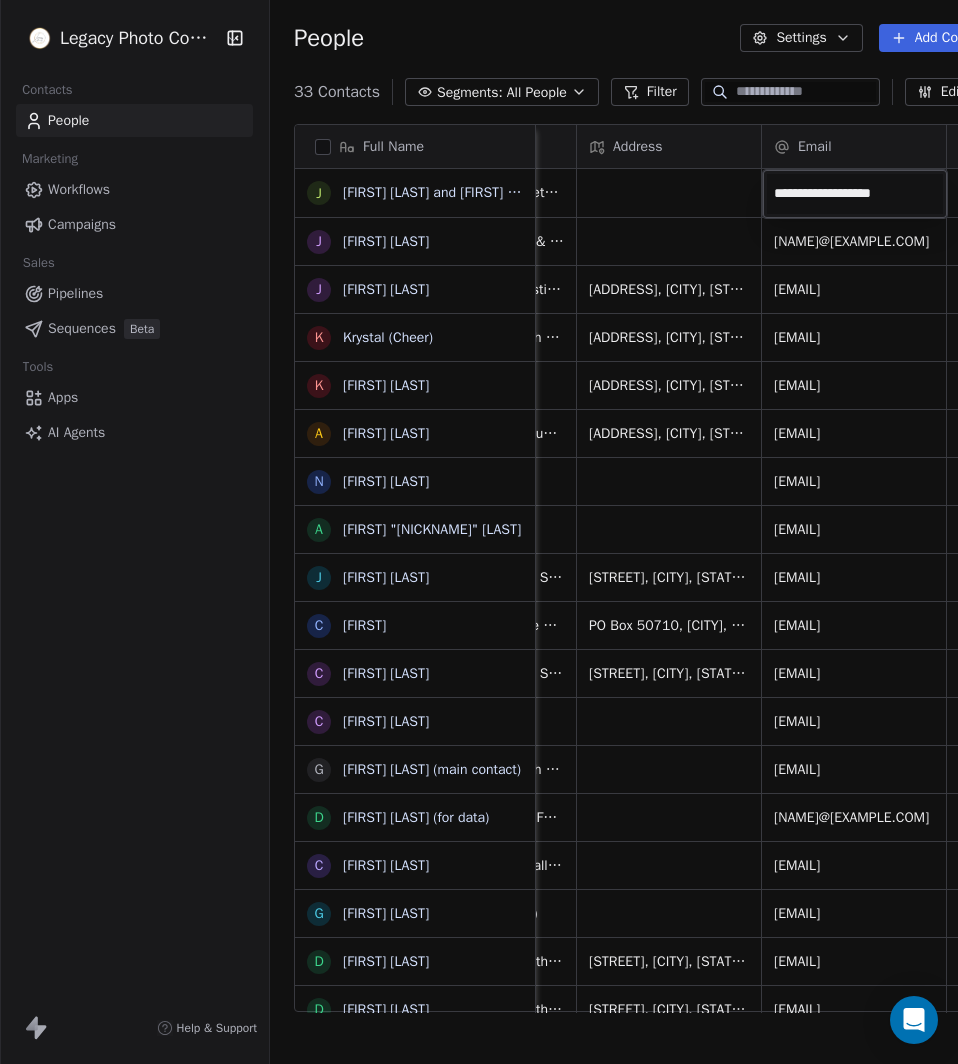 type on "**********" 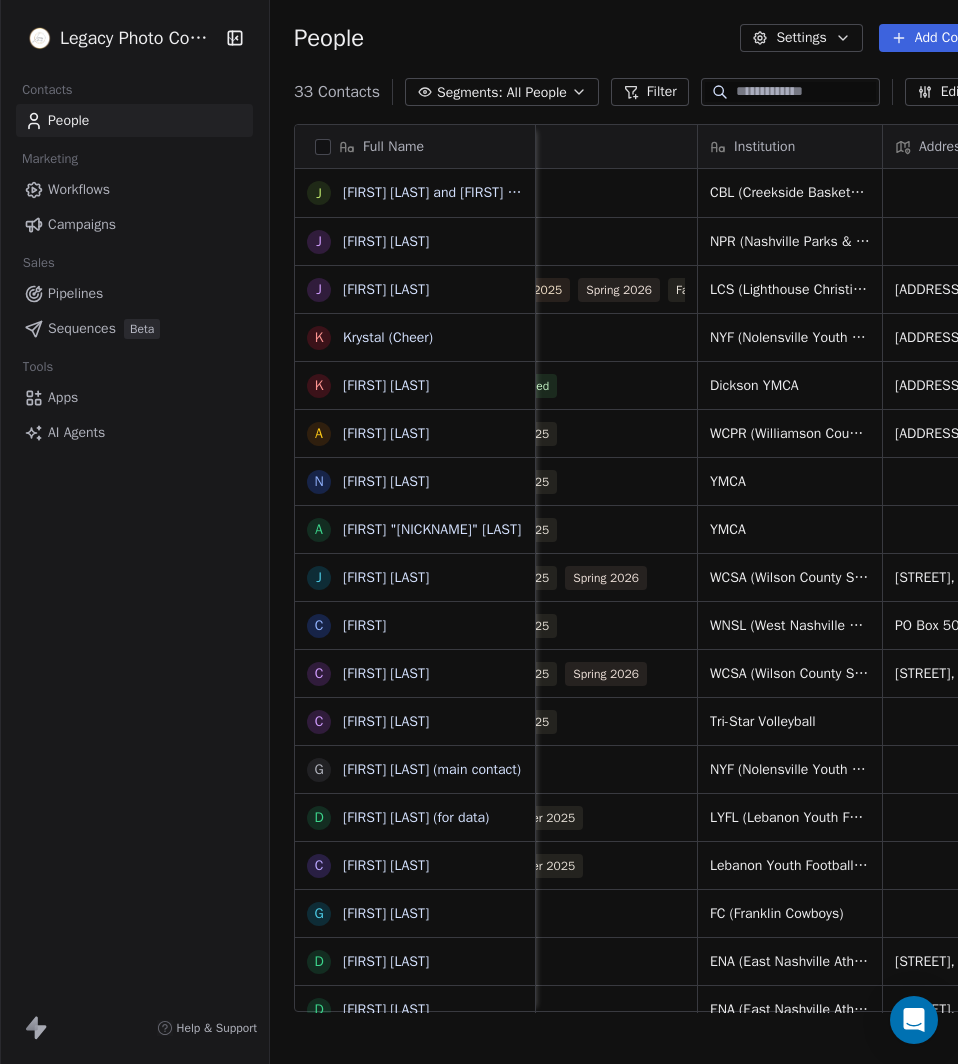 scroll, scrollTop: 0, scrollLeft: 225, axis: horizontal 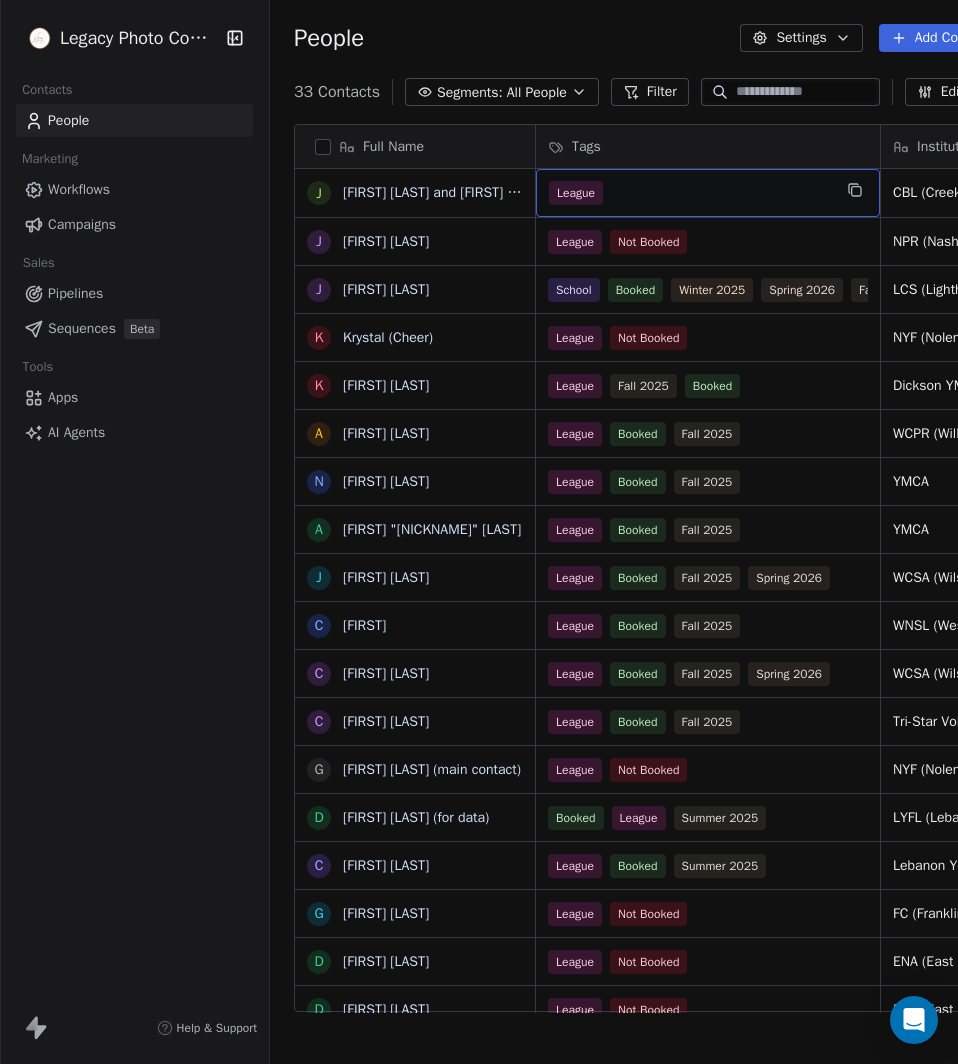 click on "League" at bounding box center [690, 193] 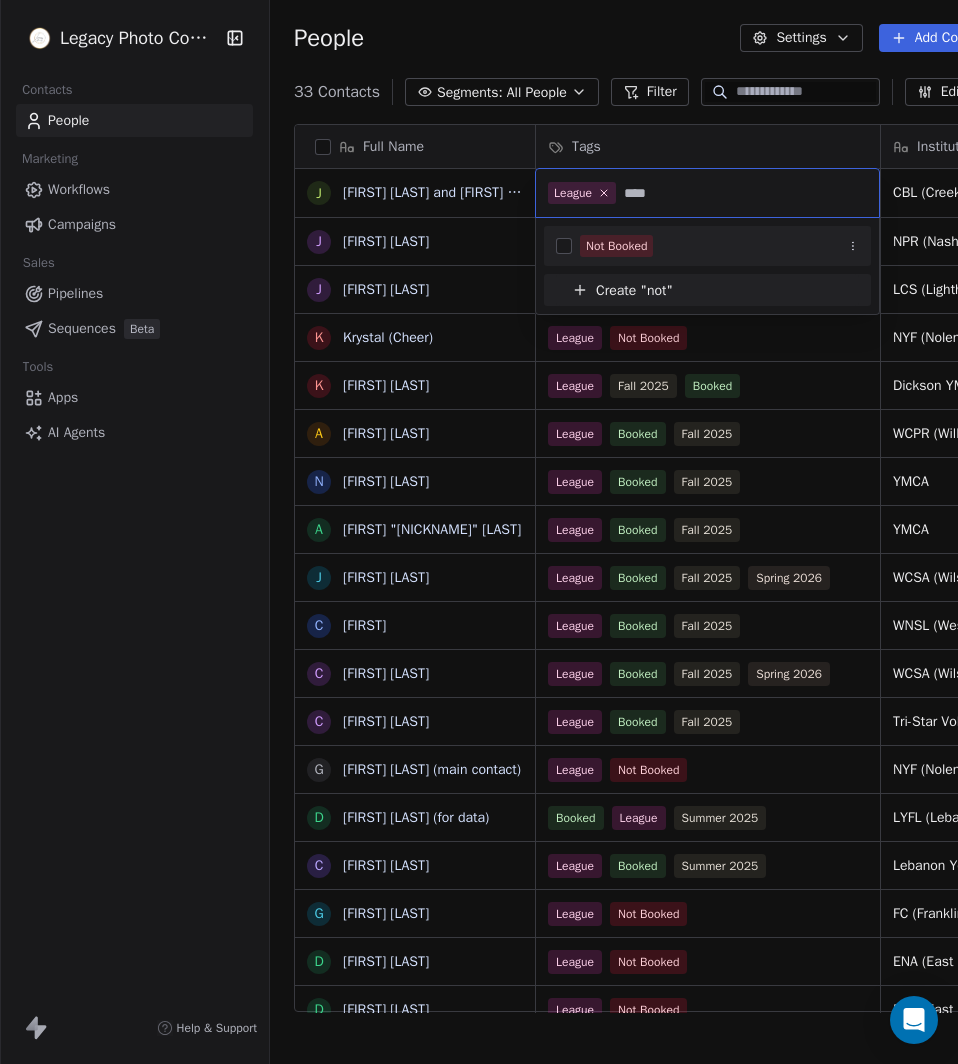 type on "***" 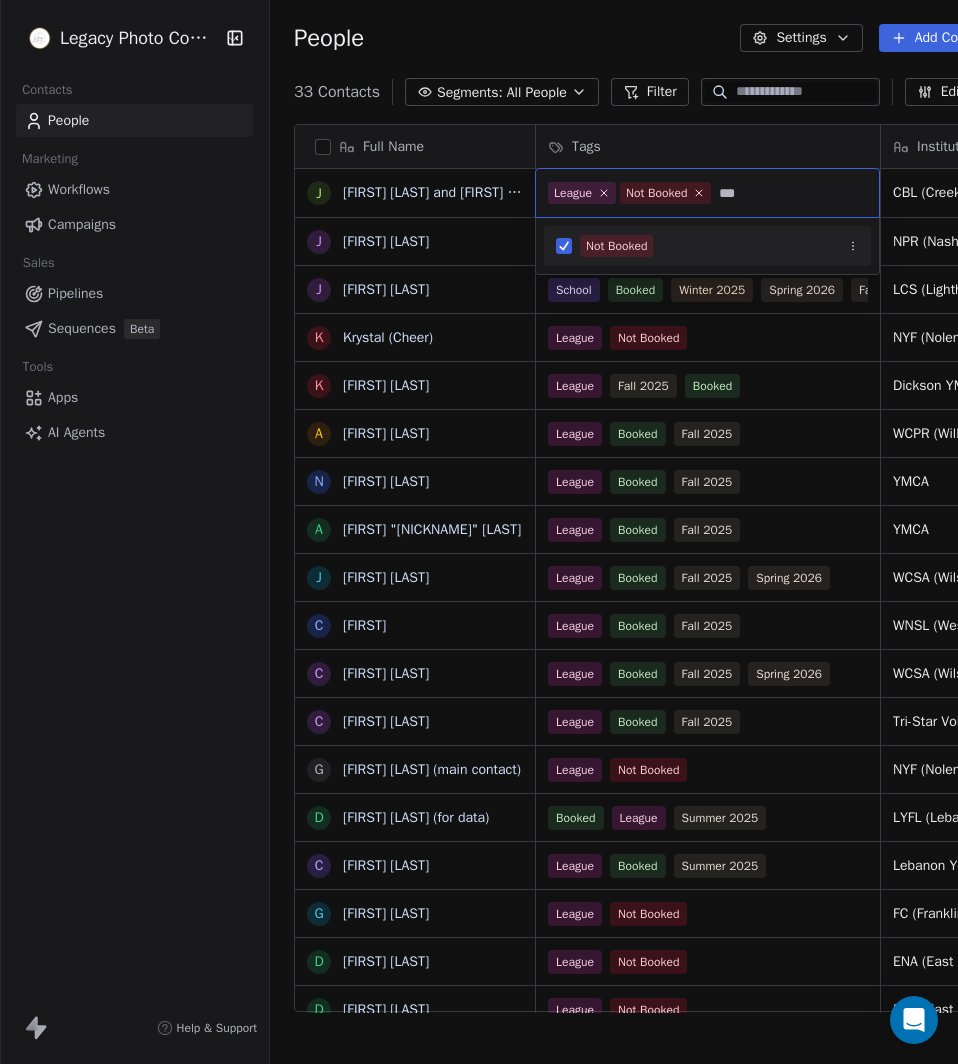 type 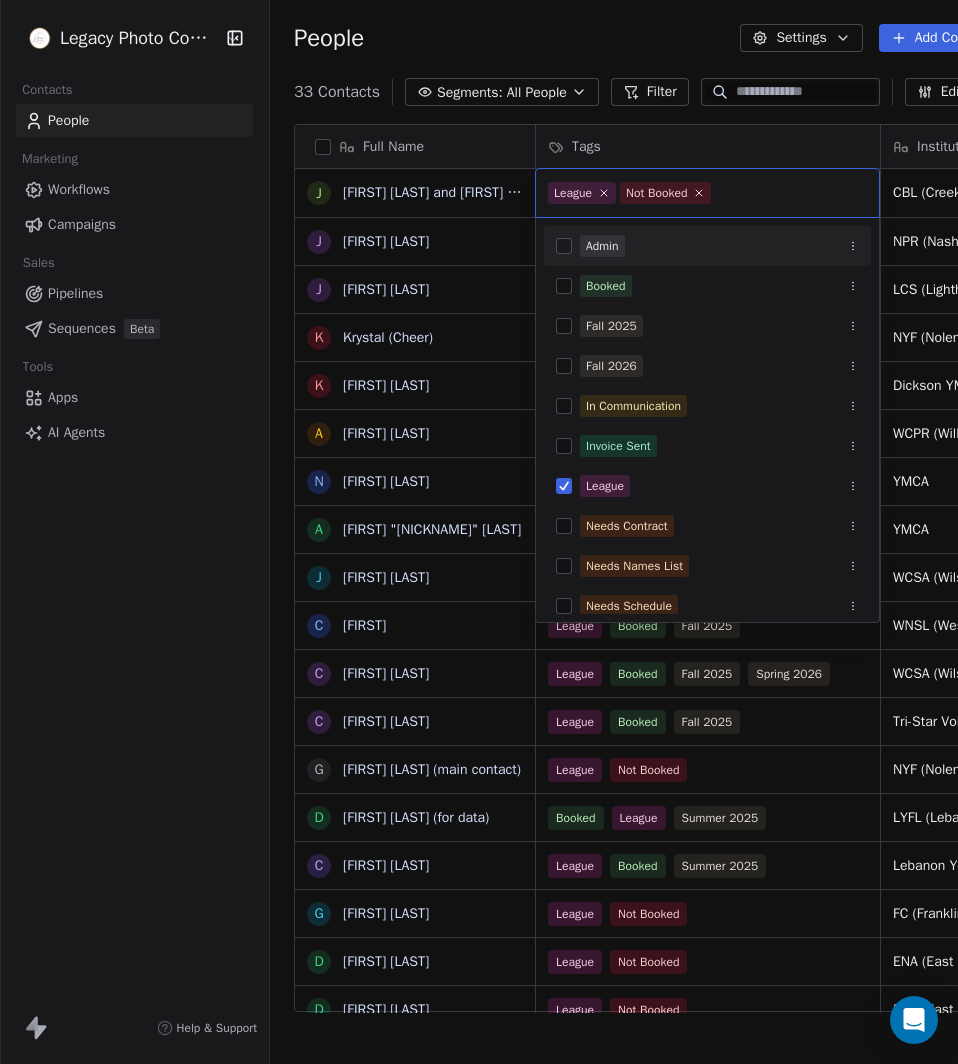 click on "Legacy Photo Company Contacts People Marketing Workflows Campaigns Sales Pipelines Sequences Beta Tools Apps AI Agents Help & Support People Settings Add Contacts 33 Contacts Segments: All People Filter Edit View Tag Add to Sequence Export Full Name J [FIRST] [LAST] and [FIRST] [LAST] J [FIRST] [LAST] J [FIRST] [LAST] K Krystal (Cheer) K [FIRST] [LAST] A [FIRST] [LAST] N [FIRST] [LAST] A [FIRST] "[NICKNAME]" [LAST] J [FIRST] [LAST] C [FIRST] [LAST] C [FIRST] [LAST] C [FIRST] [LAST] G [FIRST] [LAST] (main contact) D [FIRST] [LAST] (for data) C [FIRST] [LAST] G [FIRST] [LAST] D [FIRST] [LAST] D [FIRST] [LAST] B [FIRST] [LAST] (Basketball) C [FIRST] [LAST] (Baseball) A [FIRST] [LAST] C [FIRST] [LAST] C [FIRST] [LAST] N [FIRST] [LAST] I [FIRST] S [FIRST] [LAST] [FIRST] [LAST] A [FIRST] [LAST] D [FIRST] [LAST] W [FIRST] [LAST] M [FIRST] [LAST] T [FIRST] [LAST] B [FIRST] [LAST] Tags Institution Address Email Phone Number League CBL (Creekside Basketball League) [EMAIL] League Not Booked NPR (Nashville Parks & Rec) [EMAIL]" at bounding box center (479, 532) 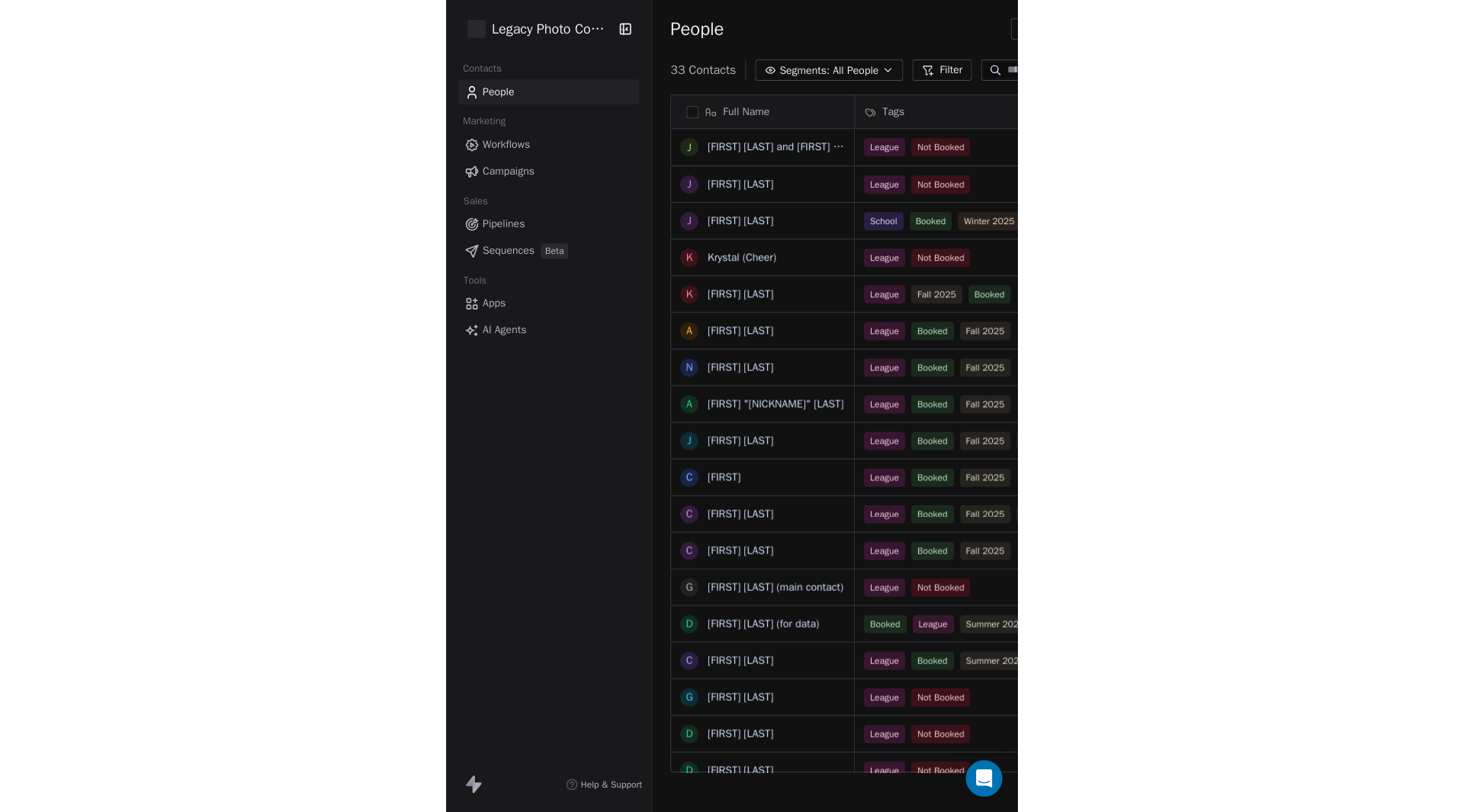 scroll, scrollTop: 12, scrollLeft: 12, axis: both 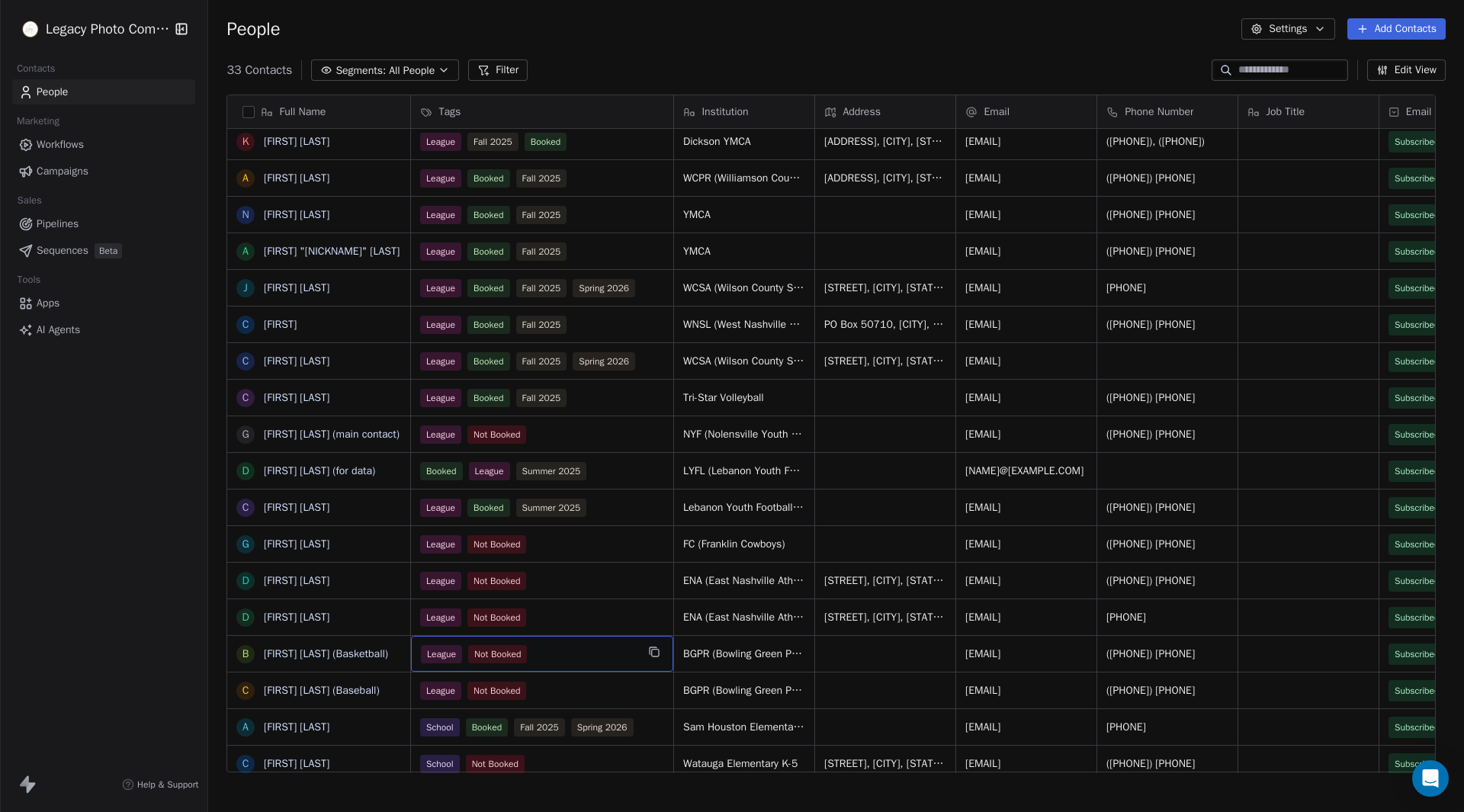 click on "League Not Booked" at bounding box center (542, 653) 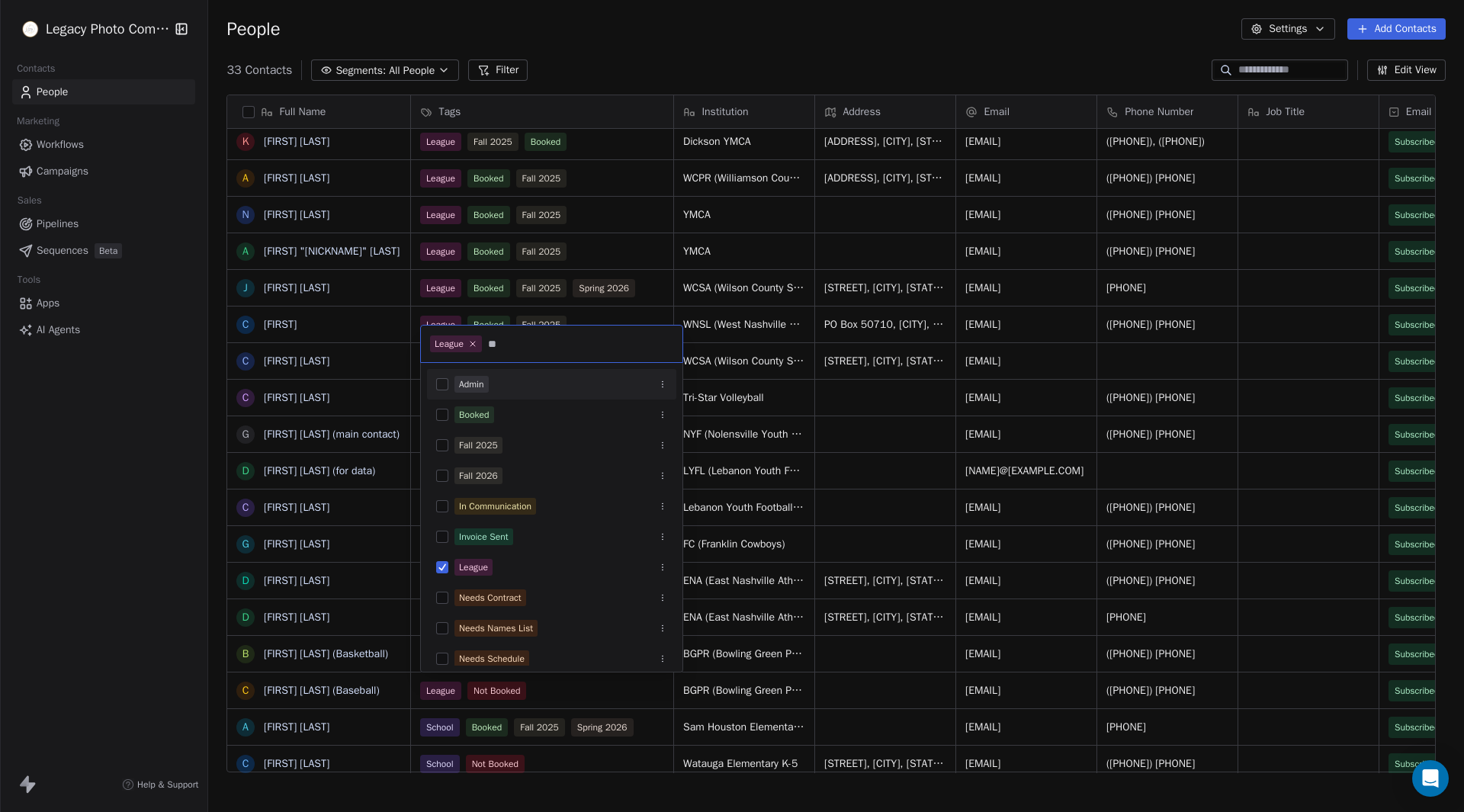 type on "***" 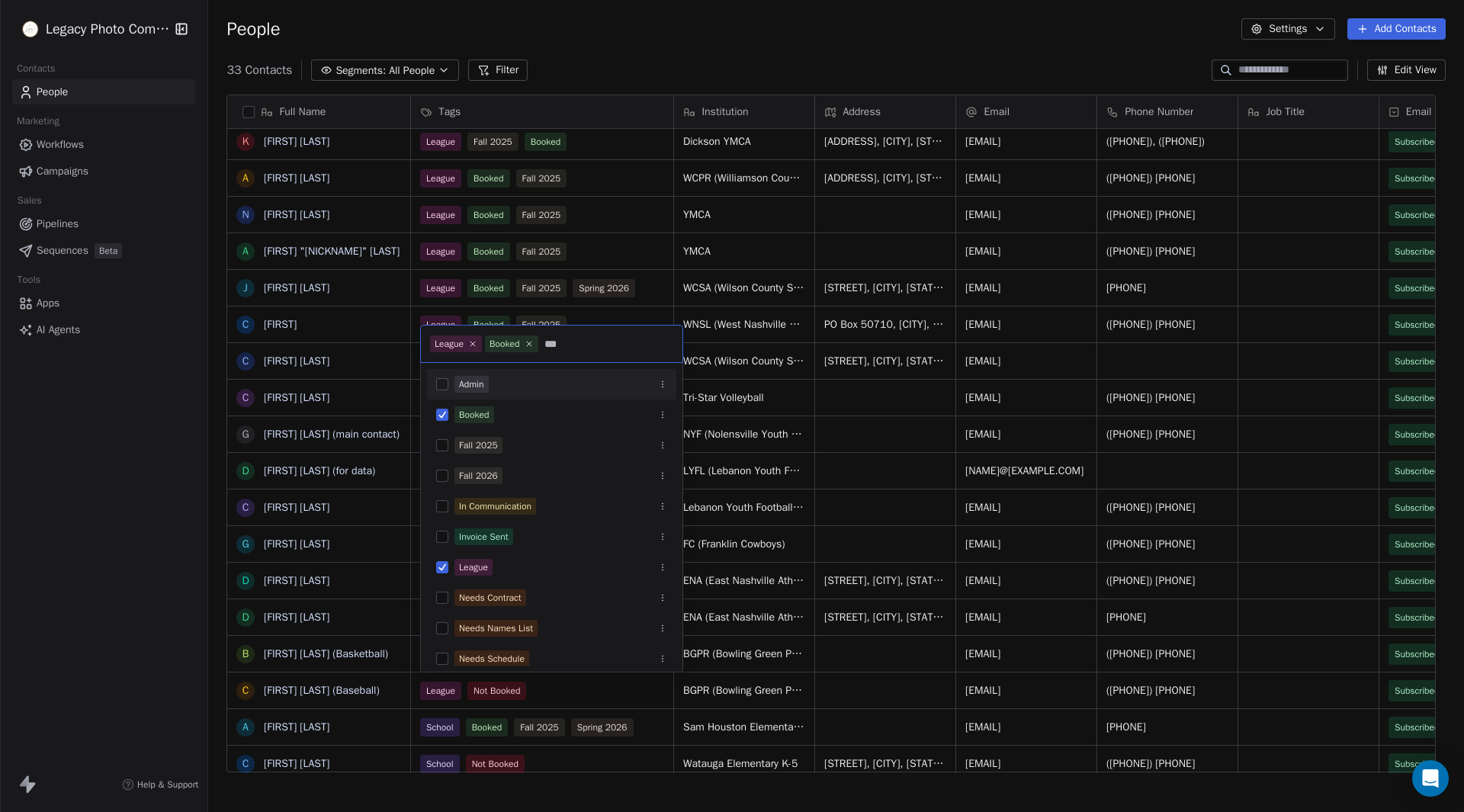 type on "****" 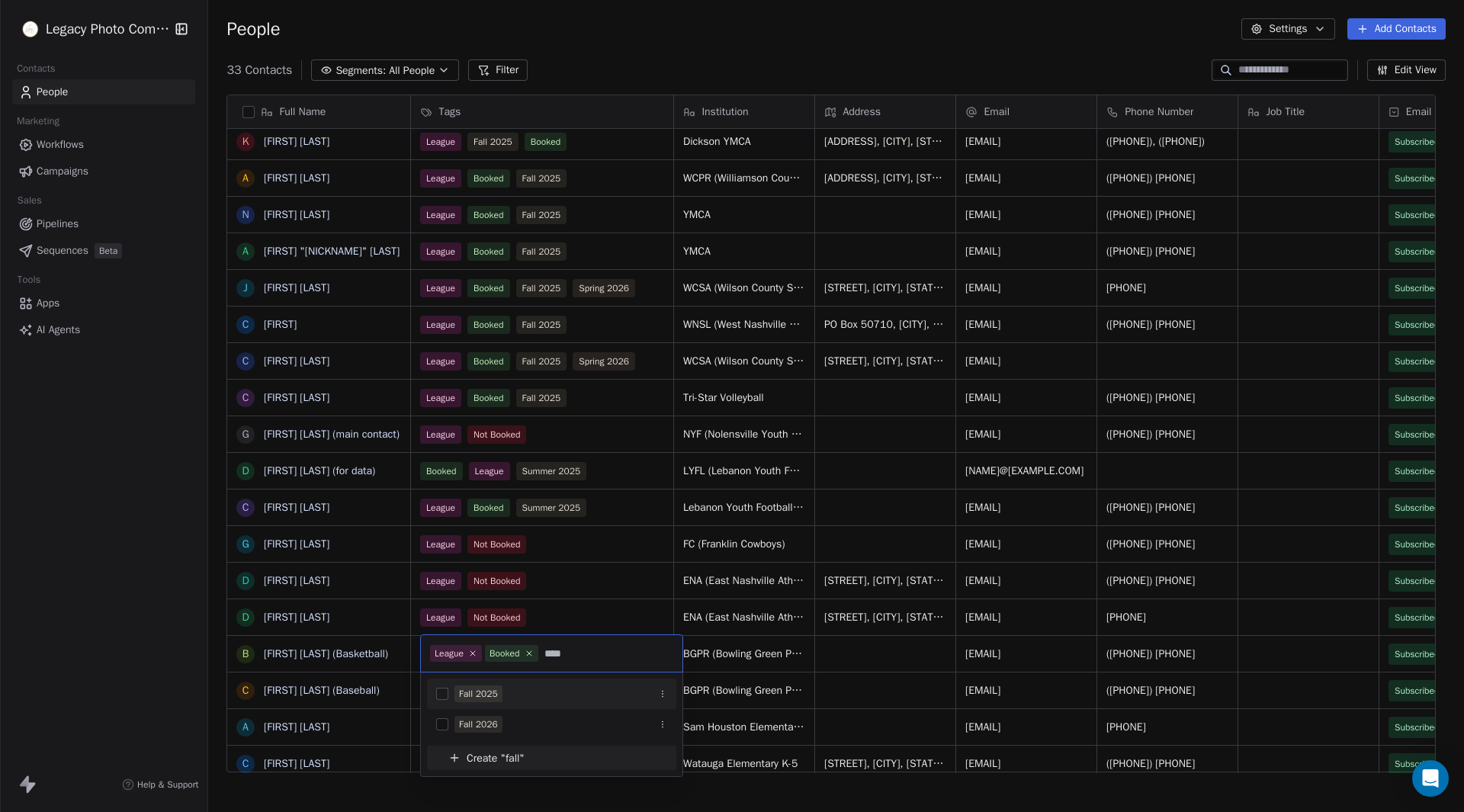 type 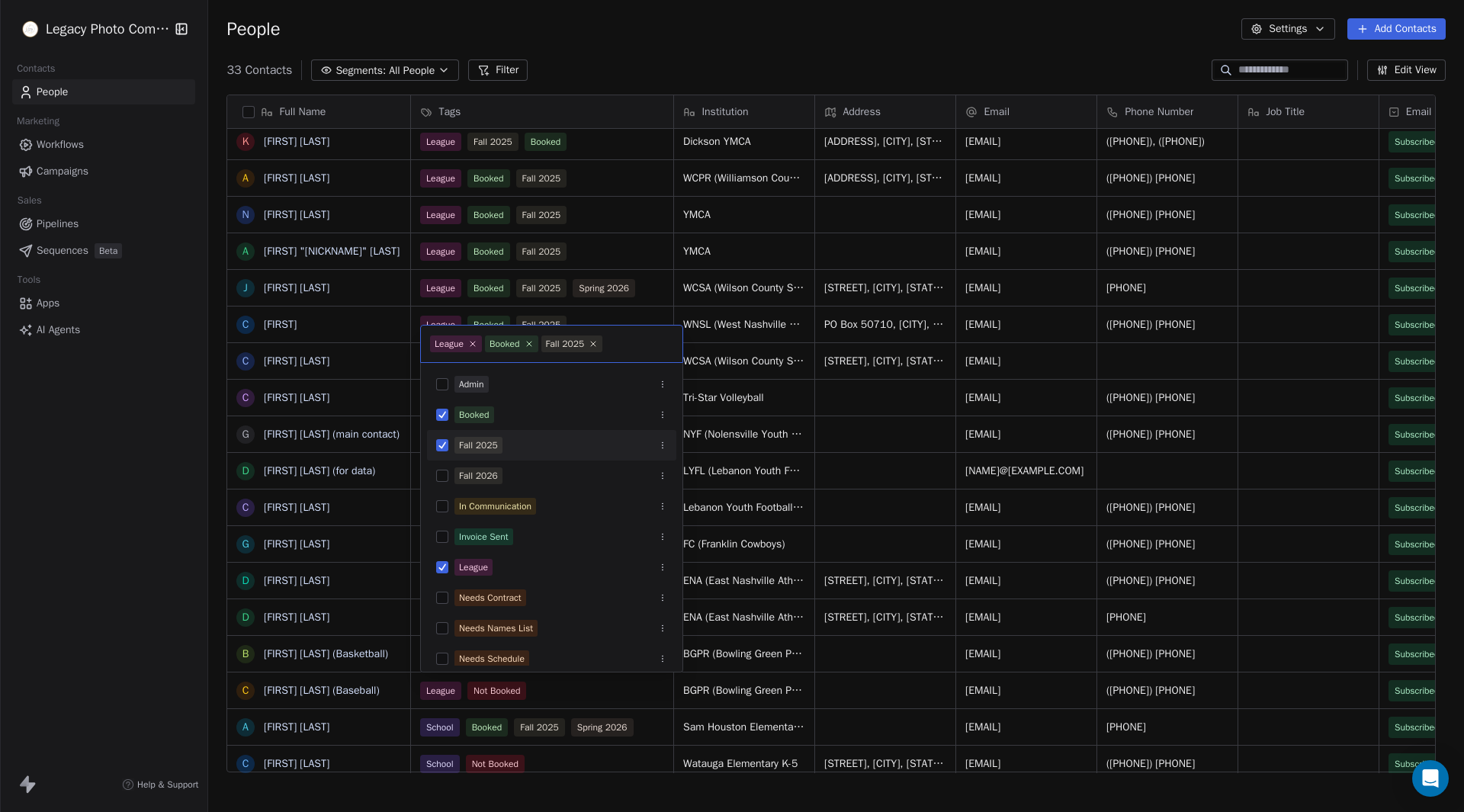 click on "Legacy Photo Company Contacts People Marketing Workflows Campaigns Sales Pipelines Sequences Beta Tools Apps AI Agents Help & Support People Settings Add Contacts 33 Contacts Segments: All People Filter Edit View Tag Add to Sequence Export Full Name J [FIRST] [LAST] and [FIRST] [LAST] J [FIRST] [LAST] J [FIRST] [LAST] K Krystal (Cheer) K Kim Milam A Adrian Ludwig N Nathan Goodwin A Abigail "Abby" Alexander J Jacque Picard C Carly C Camille Dorris C Chip Bailey G Geoff Cottrill (main contact) D Danielle Stroud (for data) C Chelsea Wix G George Dixon D Denise Downs D Darrell Downs B Braxton Sowell (Basketball) C Cody Spalding (Baseball) A Amanda Sanders C Cindy Horton C Cindy Perdue N Nikki Cooksey I Isra S Saraya Anderson M Melony Pryor A Angela Oden D Dawn Roberts W Wendy Lane M Morgan Schroeder T Toyshan Hendrix B Brian Harter Tags Institution Address Email Phone Number Job Title Email Marketing Consent League Not Booked CBL (Creekside Basketball League) [EMAIL] Subscribed League Not Booked" at bounding box center (732, 406) 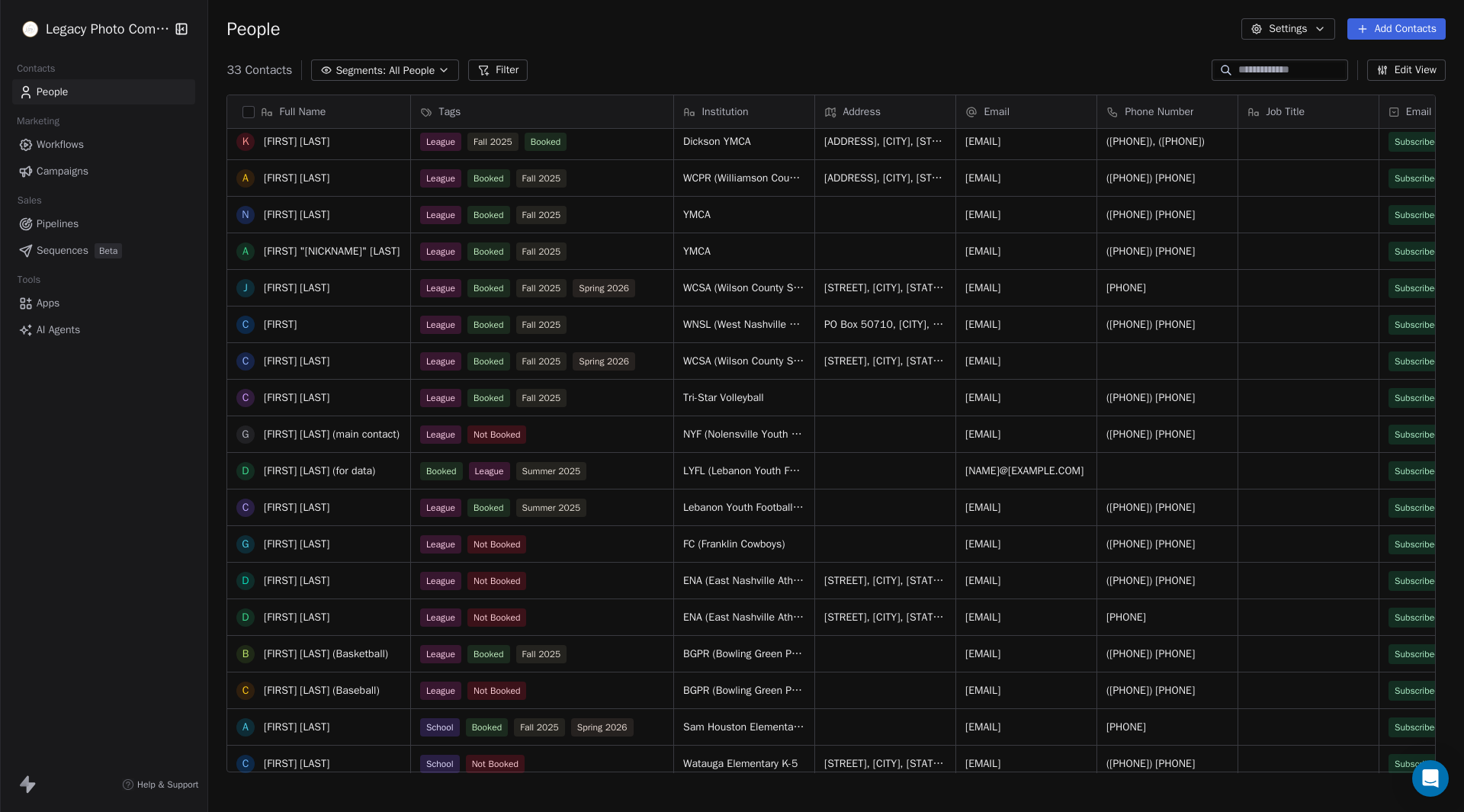 scroll, scrollTop: 228, scrollLeft: 0, axis: vertical 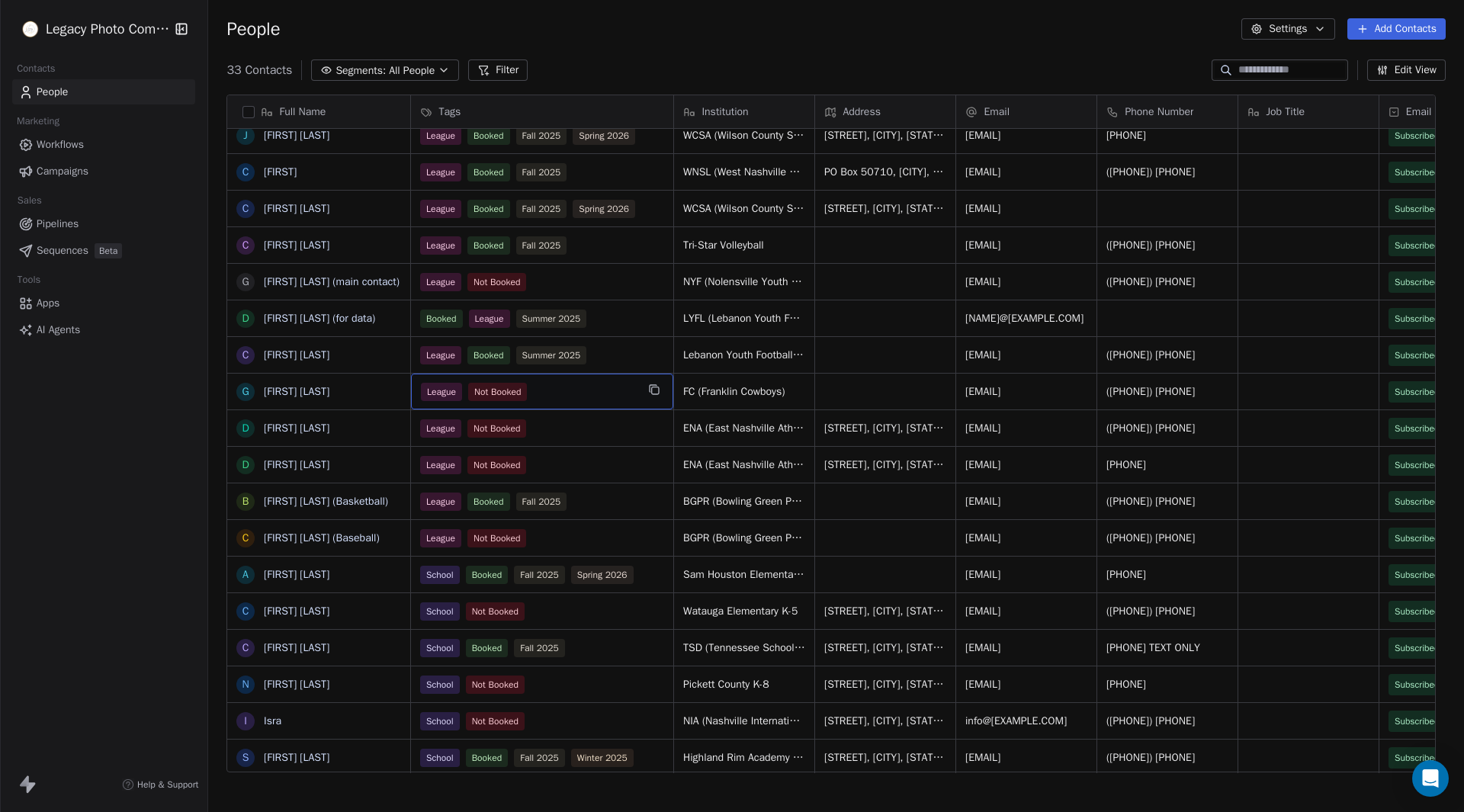 click on "League Not Booked" at bounding box center [528, 392] 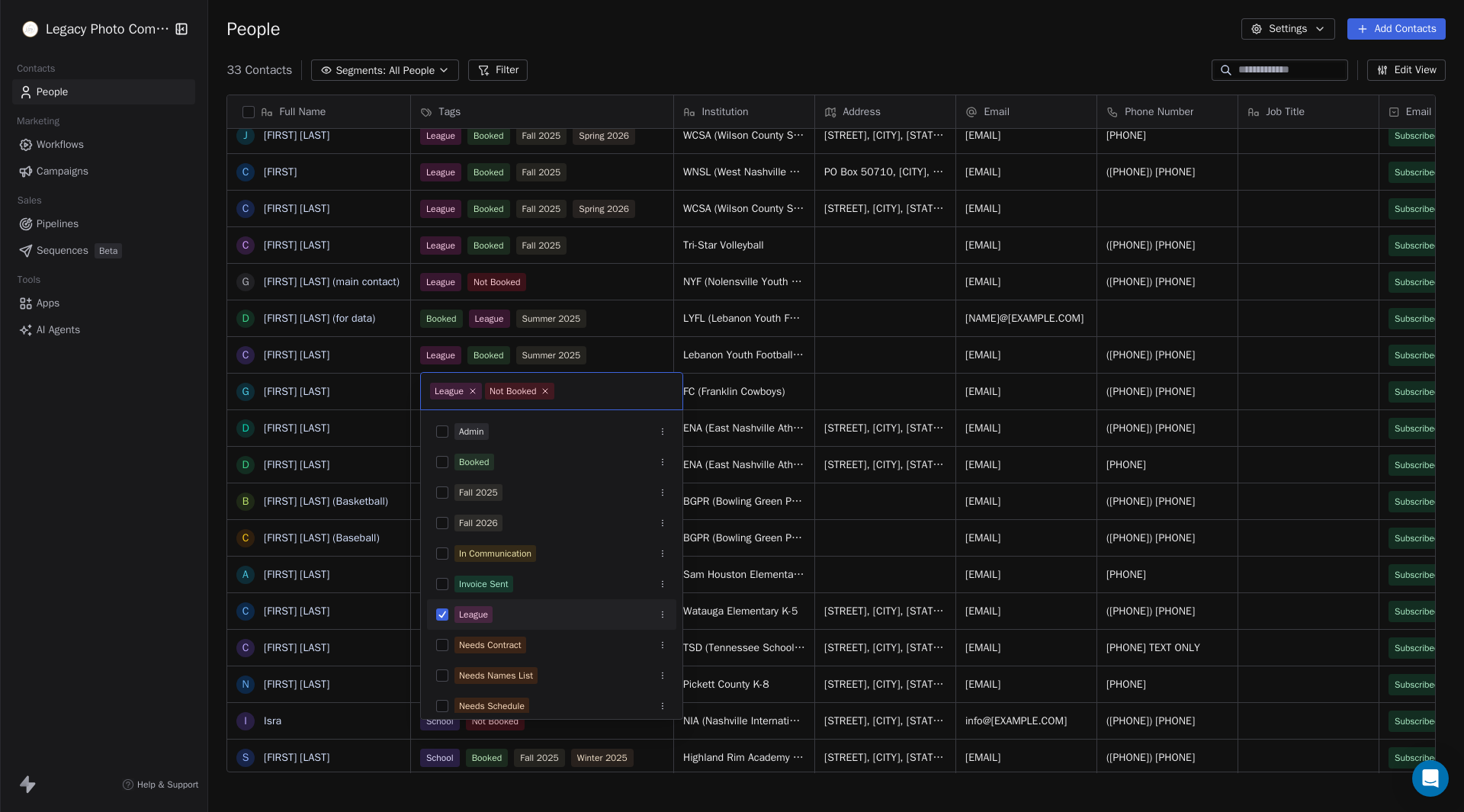 type on "*" 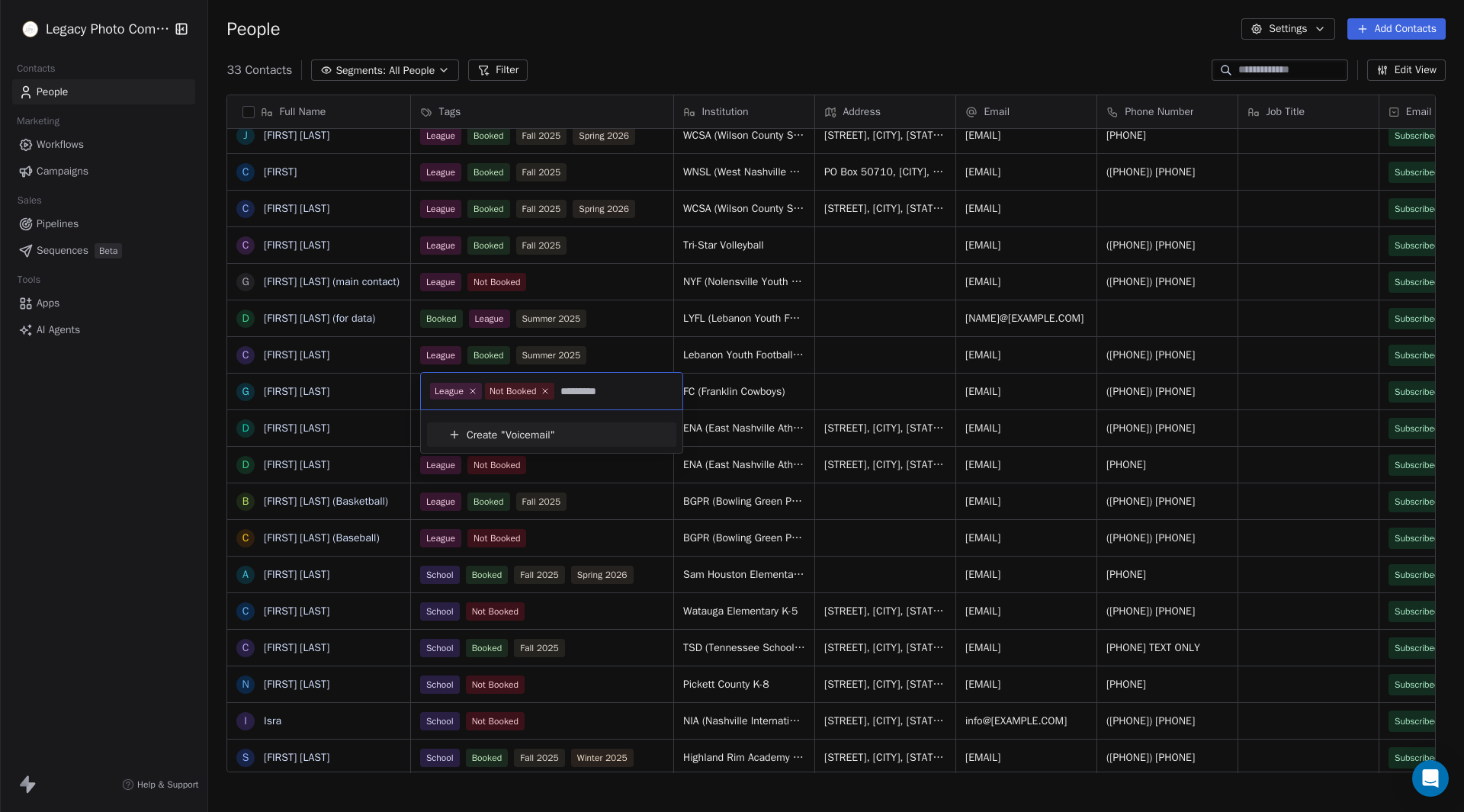 type on "*********" 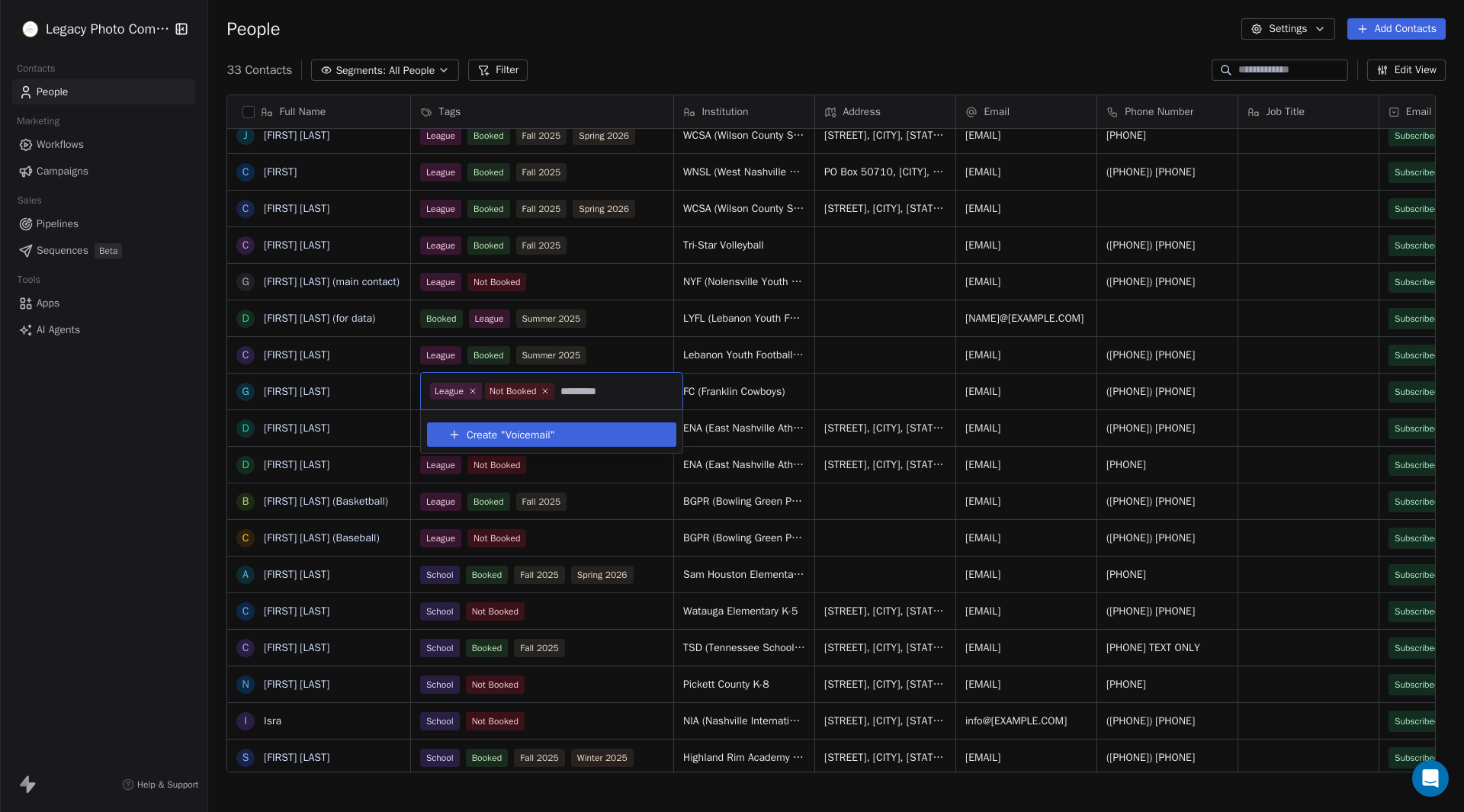 click on "Voicemail" at bounding box center [528, 435] 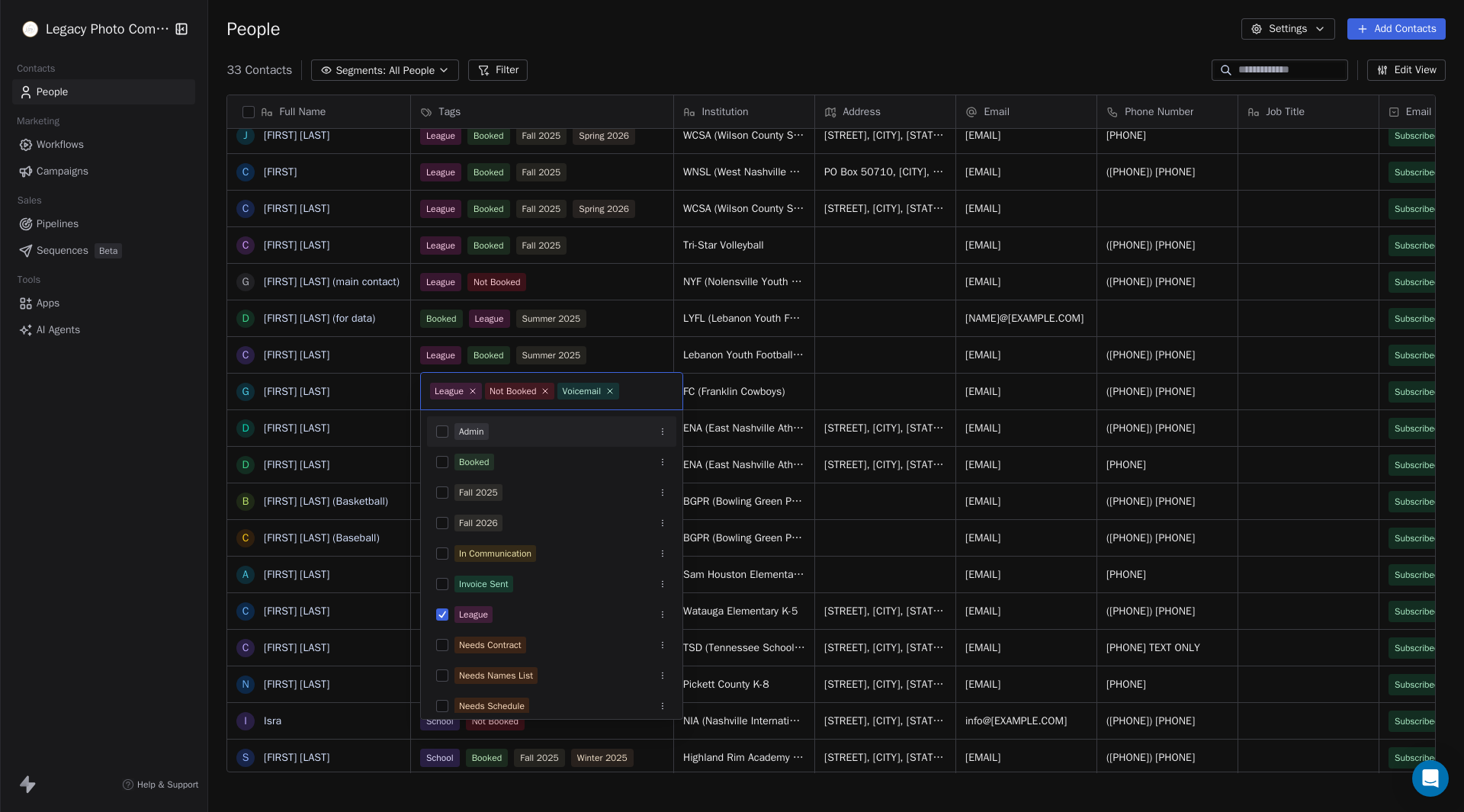 click on "Legacy Photo Company Contacts People Marketing Workflows Campaigns Sales Pipelines Sequences Beta Tools Apps AI Agents Help & Support People Settings Add Contacts 33 Contacts Segments: All People Filter Edit View Tag Add to Sequence Export Full Name J [FIRST] [LAST] and [FIRST] [LAST] J [FIRST] [LAST] J [FIRST] [LAST] K Krystal (Cheer) K Kim Milam A Adrian Ludwig N Nathan Goodwin A Abigail "Abby" Alexander J Jacque Picard C Carly C Camille Dorris C Chip Bailey G Geoff Cottrill (main contact) D Danielle Stroud (for data) C Chelsea Wix G George Dixon D Denise Downs D Darrell Downs B Braxton Sowell (Basketball) C Cody Spalding (Baseball) A Amanda Sanders C Cindy Horton C Cindy Perdue N Nikki Cooksey I Isra S Saraya Anderson M Melony Pryor A Angela Oden D Dawn Roberts W Wendy Lane M Morgan Schroeder T Toyshan Hendrix B Brian Harter Tags Institution Address Email Phone Number Job Title Email Marketing Consent League Not Booked CBL (Creekside Basketball League) [EMAIL] Subscribed League Not Booked" at bounding box center (732, 406) 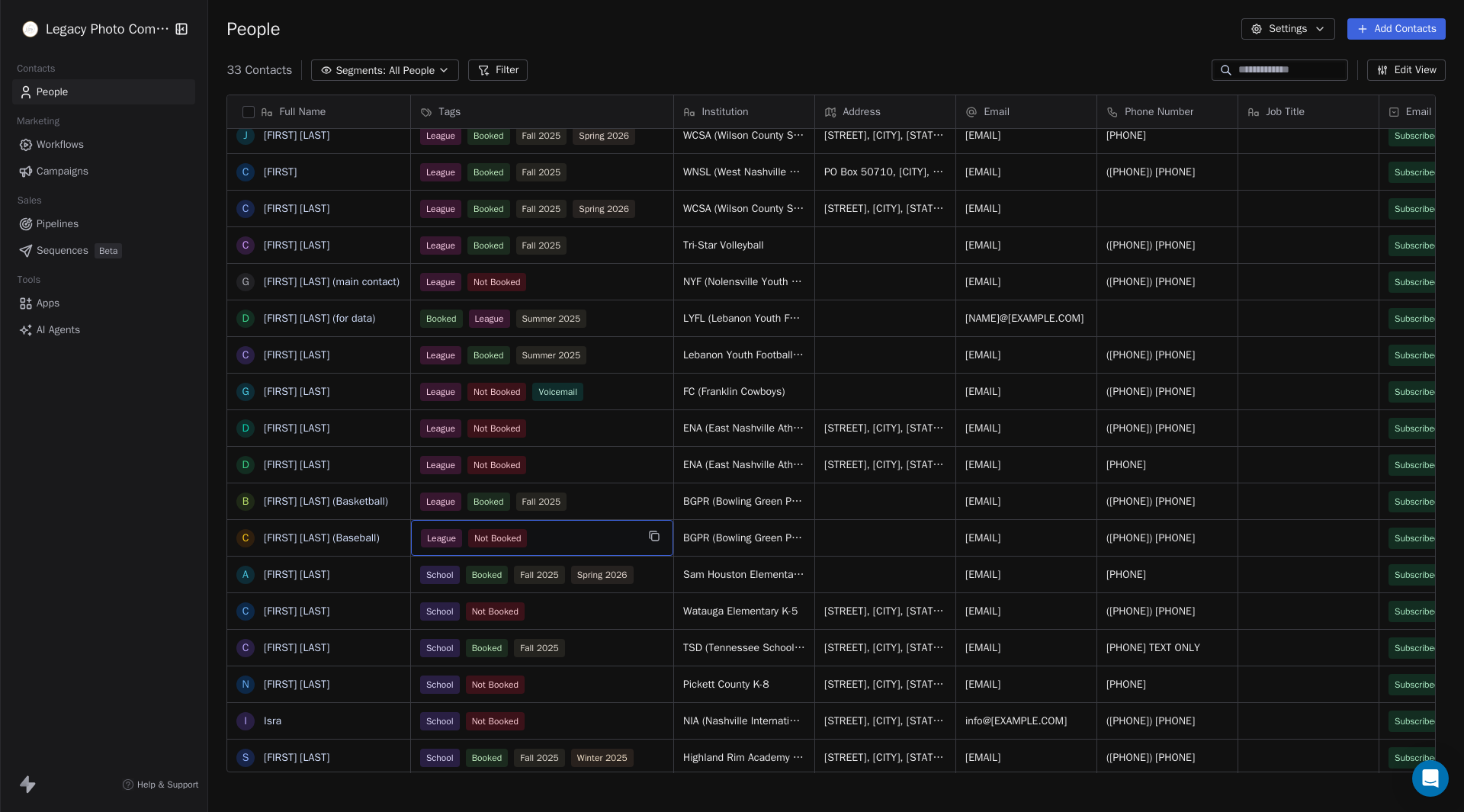 click on "League Not Booked" at bounding box center [528, 538] 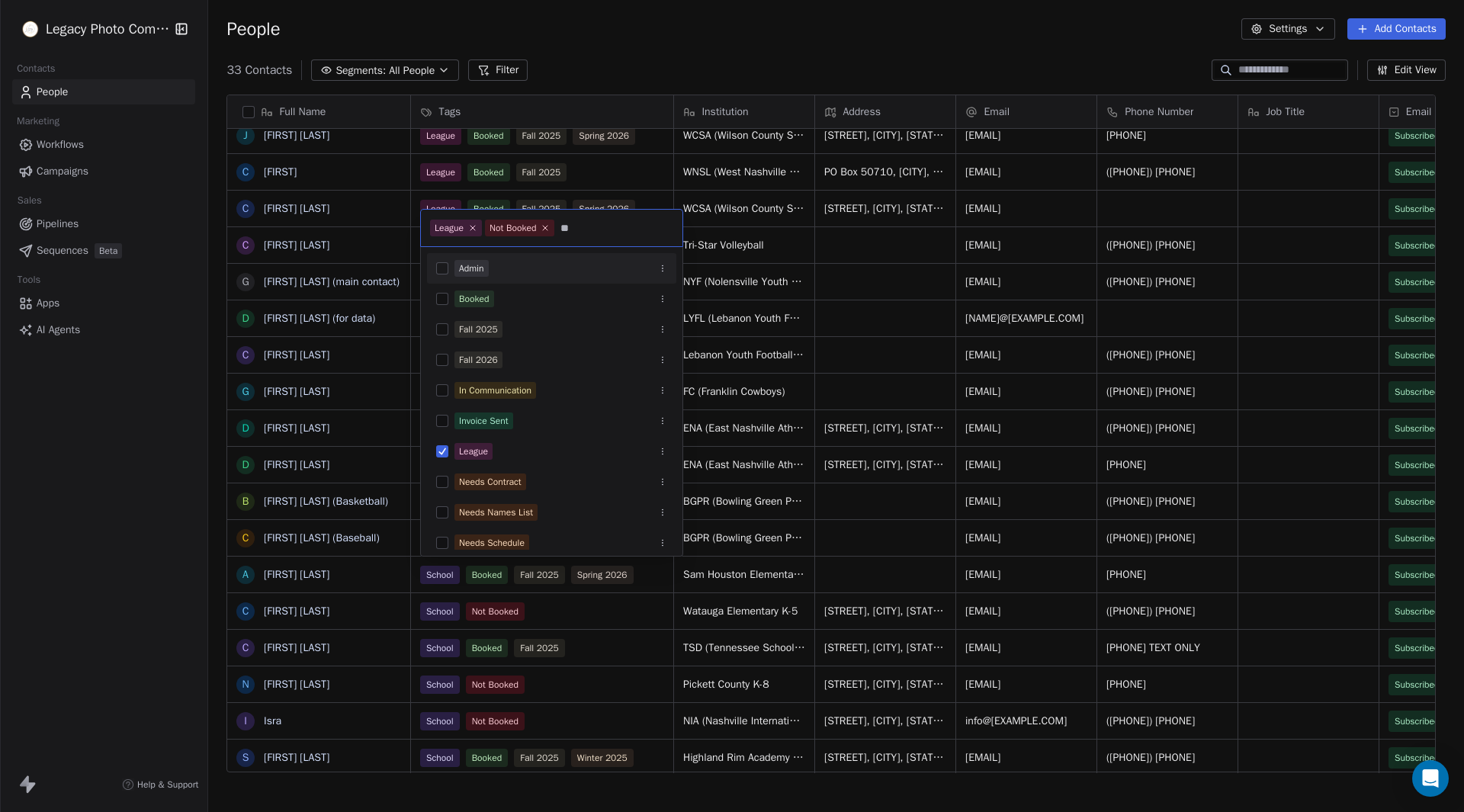 scroll, scrollTop: 8, scrollLeft: 0, axis: vertical 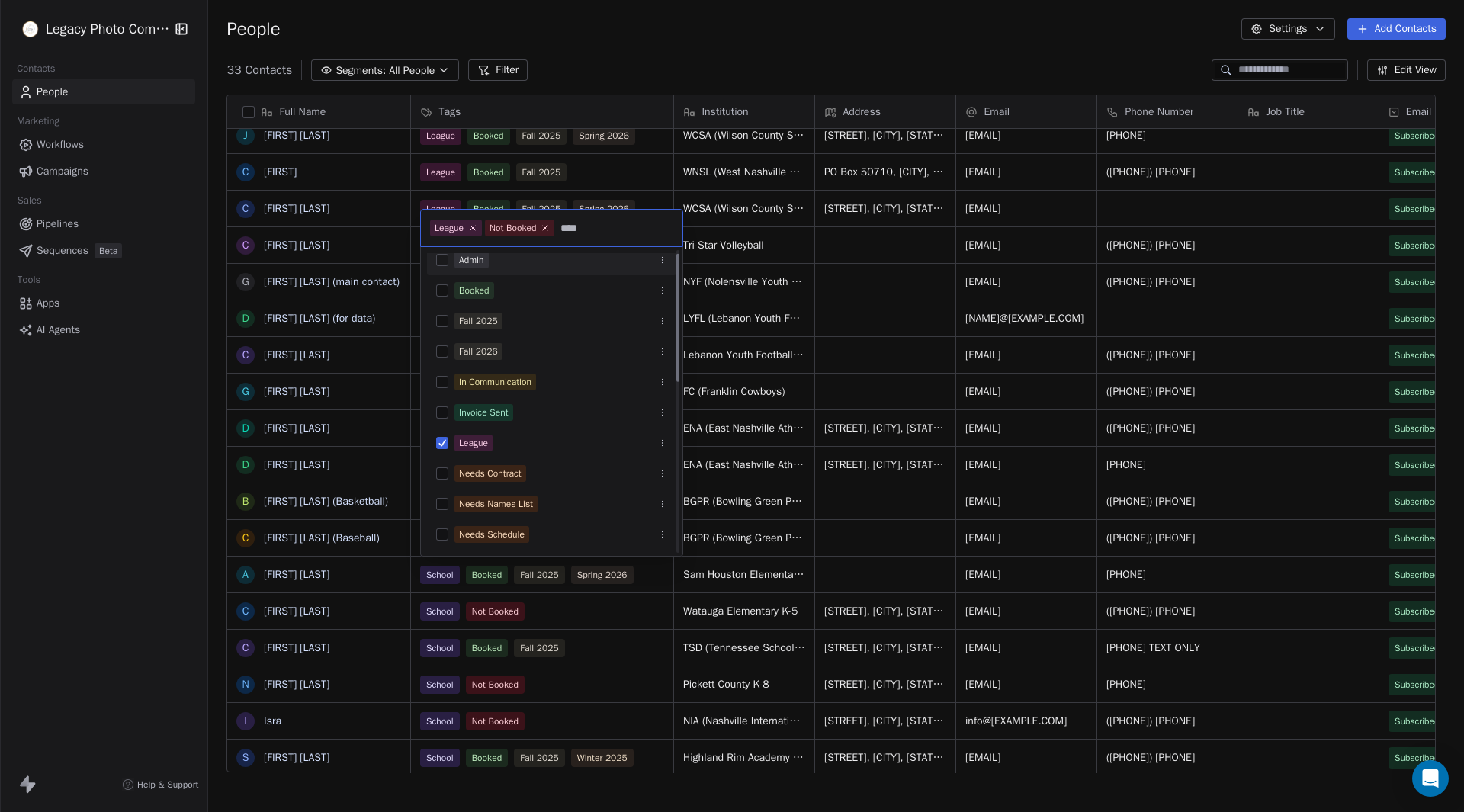 type on "*****" 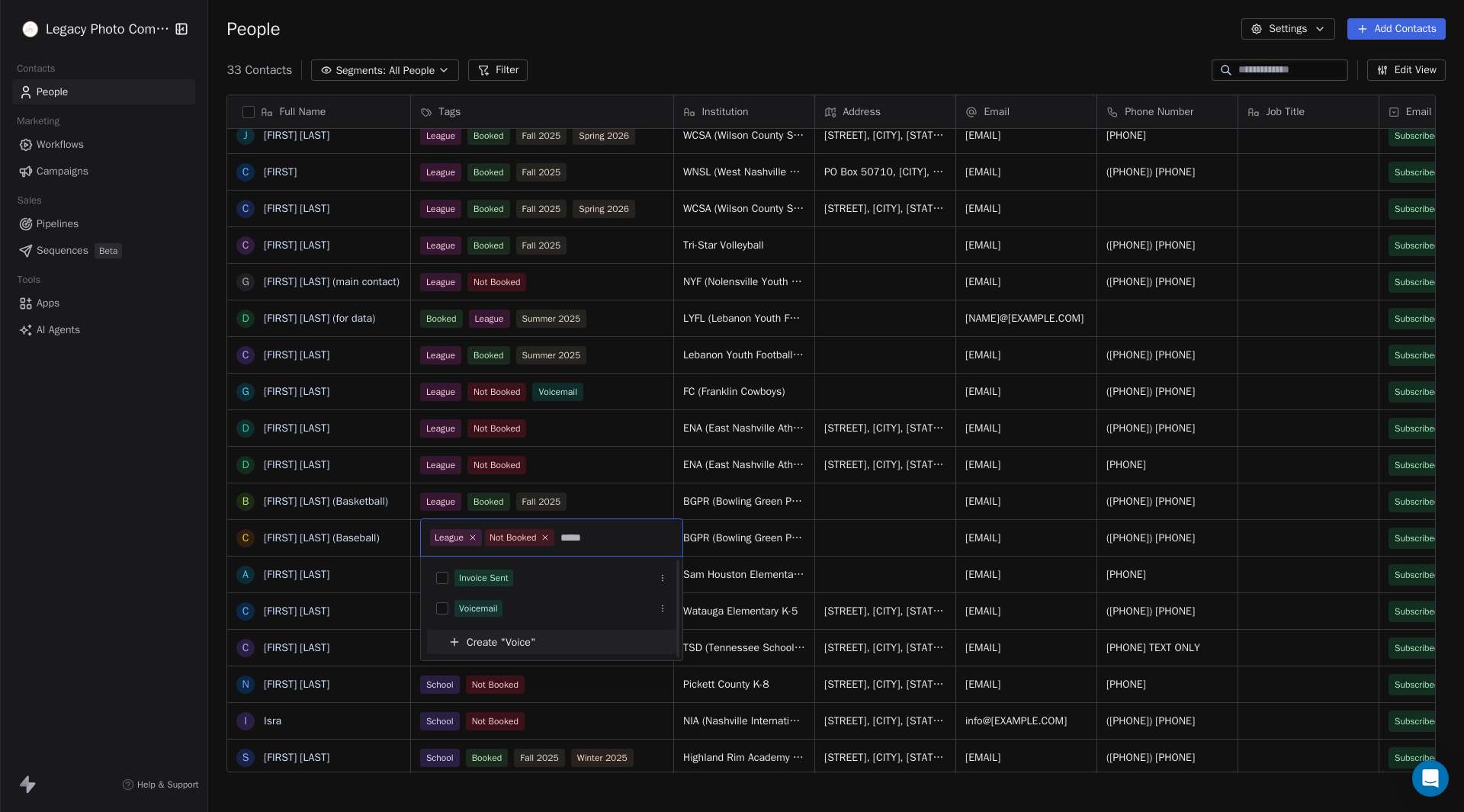 scroll, scrollTop: 0, scrollLeft: 0, axis: both 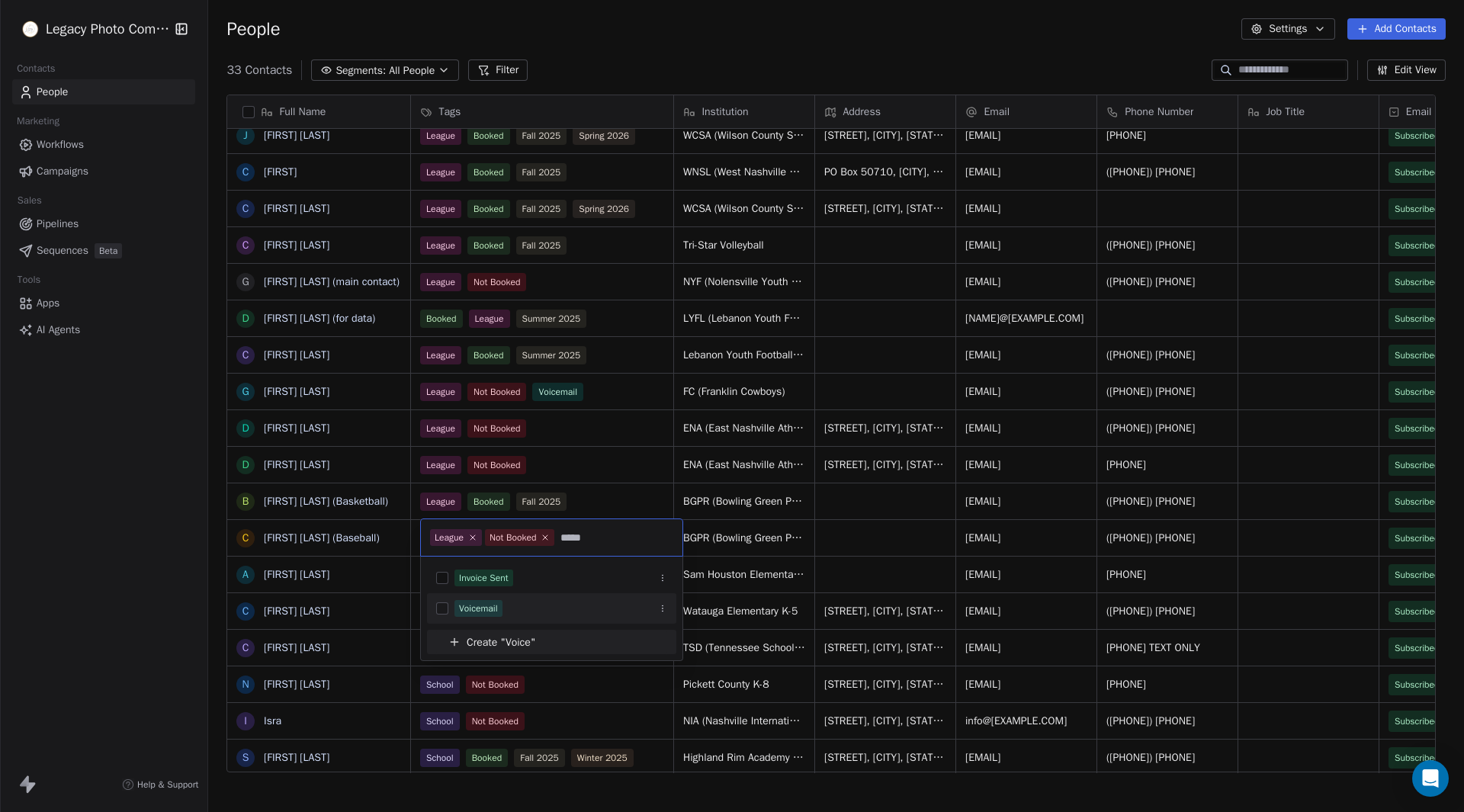 type 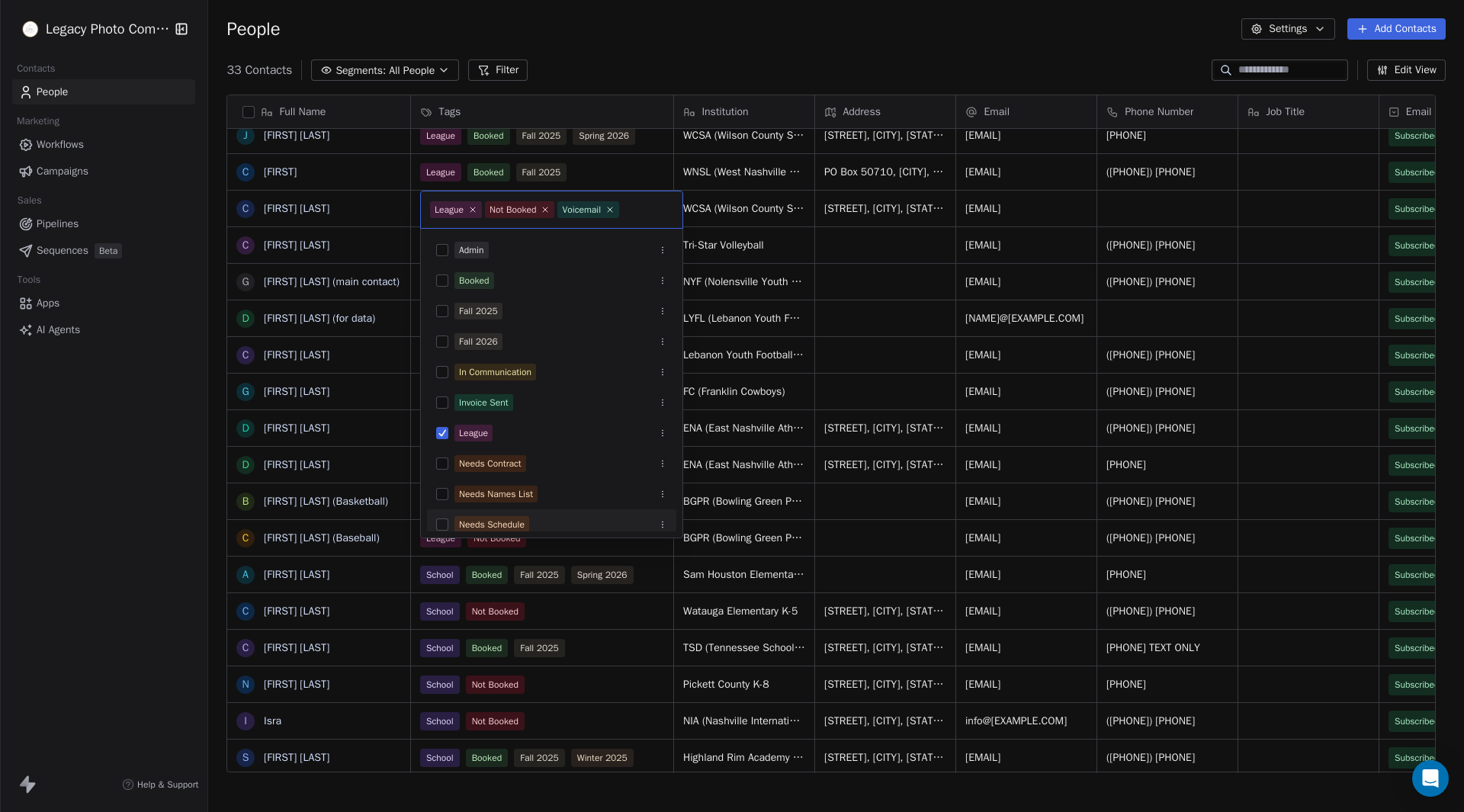click on "Legacy Photo Company Contacts People Marketing Workflows Campaigns Sales Pipelines Sequences Beta Tools Apps AI Agents Help & Support People Settings Add Contacts 33 Contacts Segments: All People Filter Edit View Tag Add to Sequence Export Full Name J [FIRST] [LAST] and [FIRST] [LAST] J [FIRST] [LAST] J [FIRST] [LAST] K Krystal (Cheer) K Kim Milam A Adrian Ludwig N Nathan Goodwin A Abigail "Abby" Alexander J Jacque Picard C Carly C Camille Dorris C Chip Bailey G Geoff Cottrill (main contact) D Danielle Stroud (for data) C Chelsea Wix G George Dixon D Denise Downs D Darrell Downs B Braxton Sowell (Basketball) C Cody Spalding (Baseball) A Amanda Sanders C Cindy Horton C Cindy Perdue N Nikki Cooksey I Isra S Saraya Anderson M Melony Pryor A Angela Oden D Dawn Roberts W Wendy Lane M Morgan Schroeder T Toyshan Hendrix B Brian Harter Tags Institution Address Email Phone Number Job Title Email Marketing Consent League Not Booked CBL (Creekside Basketball League) [EMAIL] Subscribed League Not Booked" at bounding box center [732, 406] 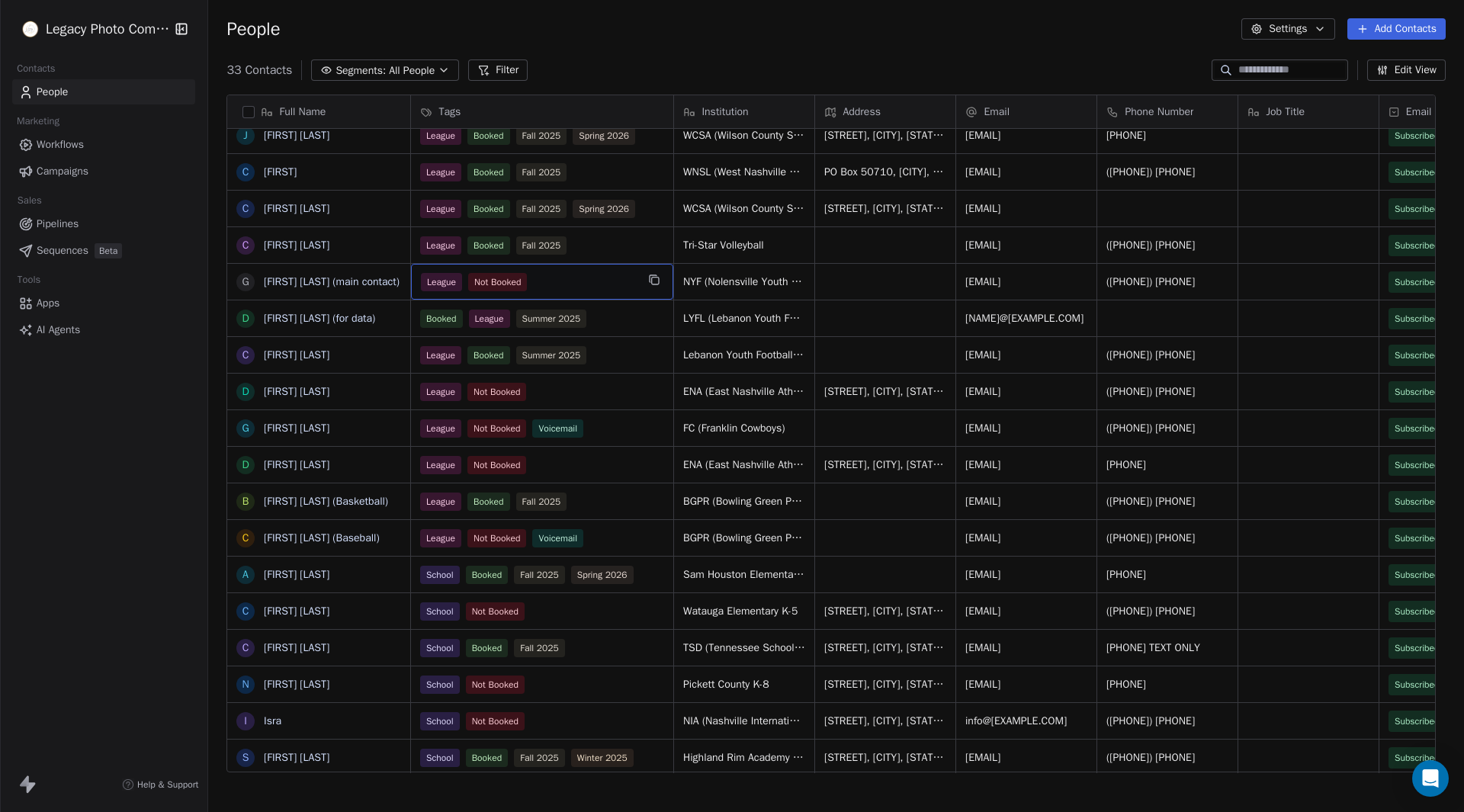 click on "League Not Booked" at bounding box center (528, 282) 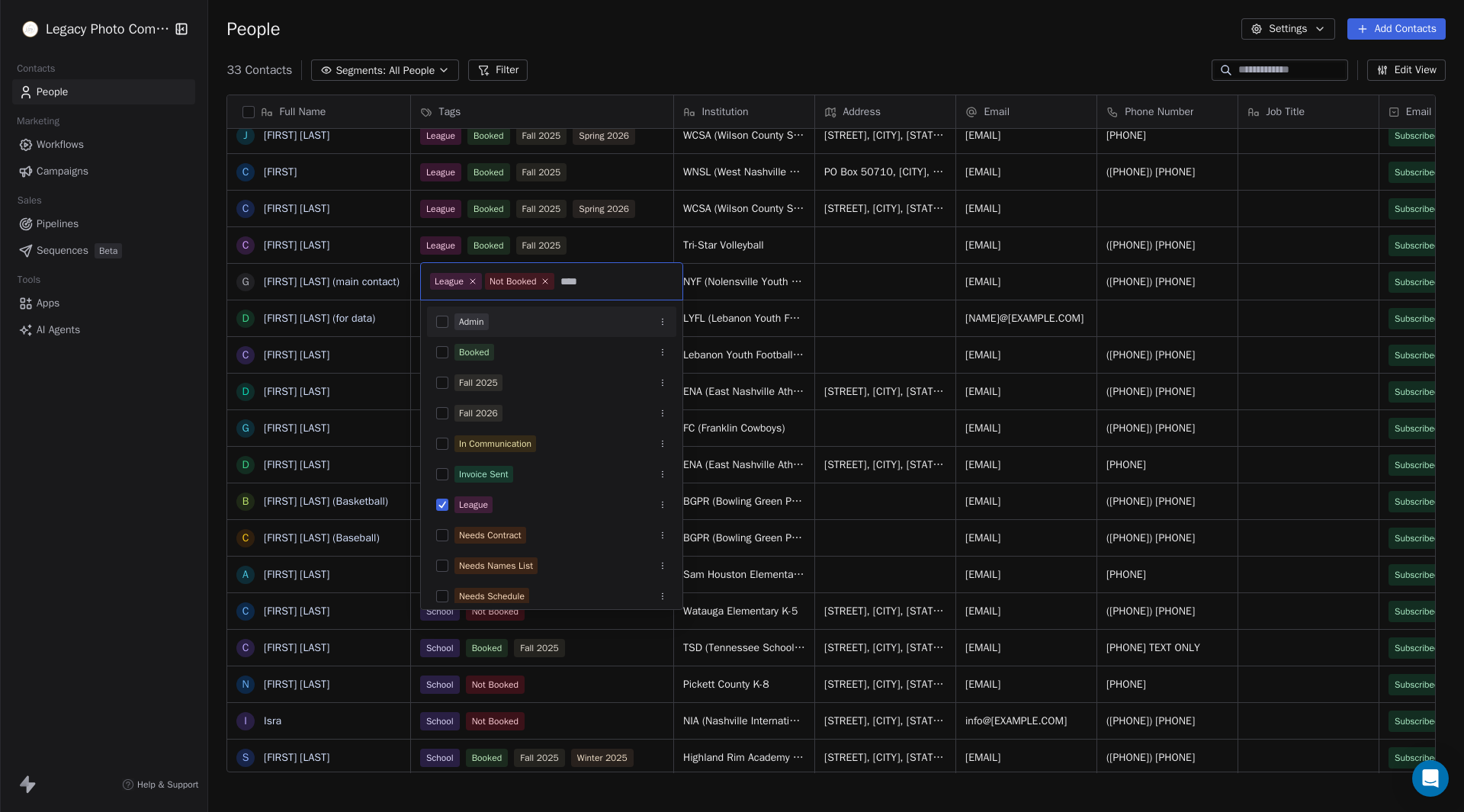 type on "*****" 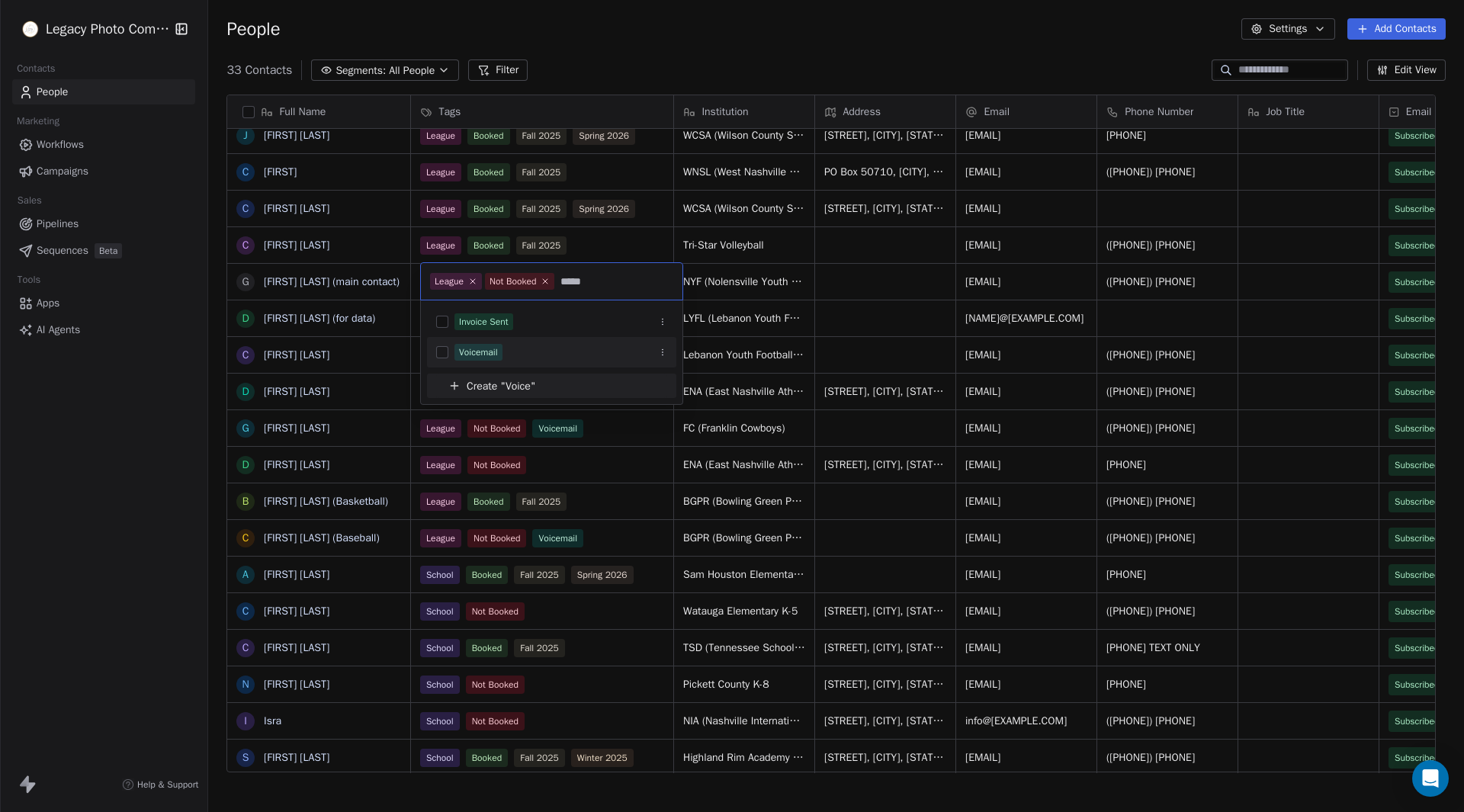 type 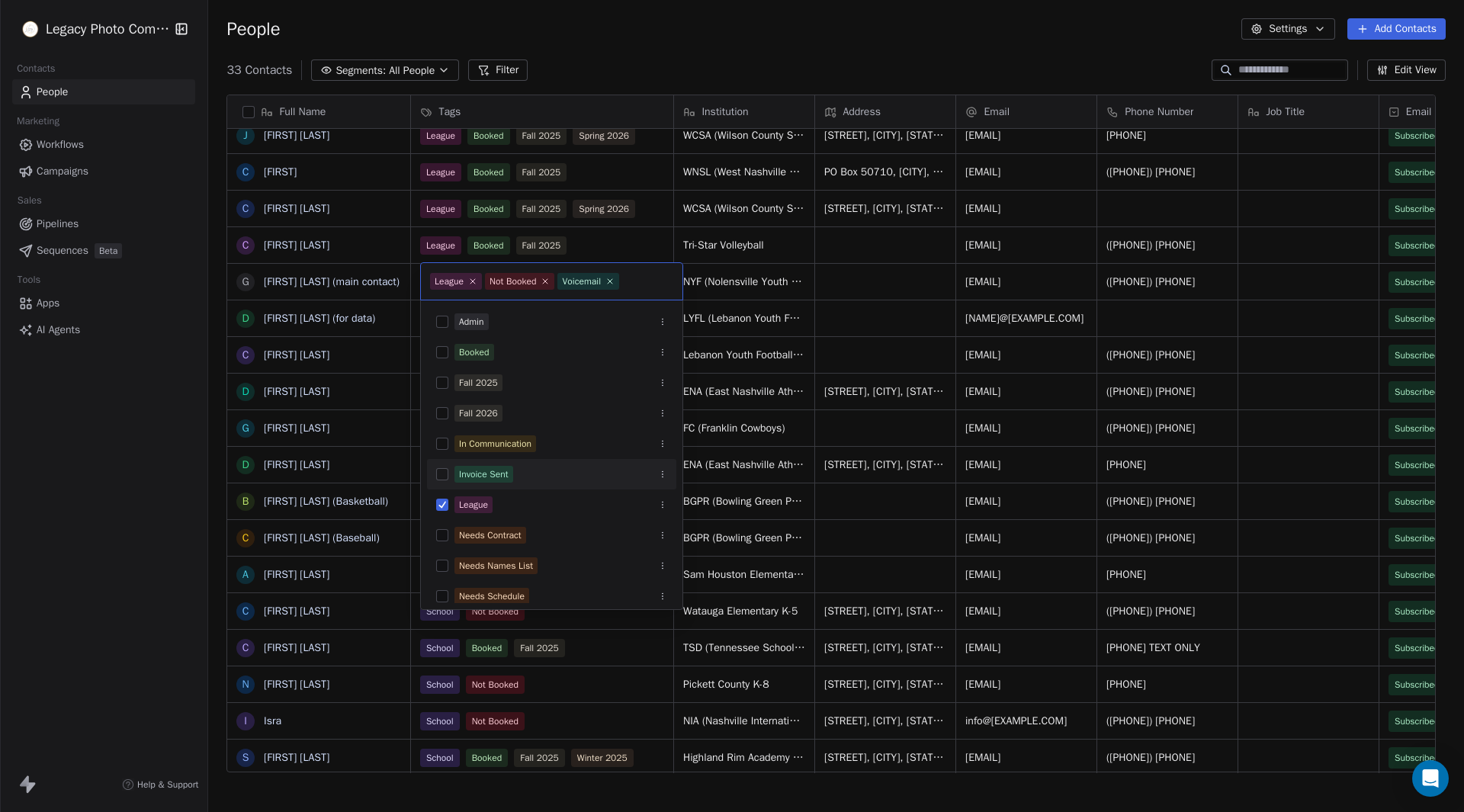 click on "Legacy Photo Company Contacts People Marketing Workflows Campaigns Sales Pipelines Sequences Beta Tools Apps AI Agents Help & Support People Settings Add Contacts 33 Contacts Segments: All People Filter Edit View Tag Add to Sequence Export Full Name J [FIRST] [LAST] and [FIRST] [LAST] J [FIRST] [LAST] J [FIRST] [LAST] K Krystal (Cheer) K Kim Milam A Adrian Ludwig N Nathan Goodwin A Abigail "Abby" Alexander J Jacque Picard C Carly C Camille Dorris C Chip Bailey G Geoff Cottrill (main contact) D Danielle Stroud (for data) C Chelsea Wix G George Dixon D Denise Downs D Darrell Downs B Braxton Sowell (Basketball) C Cody Spalding (Baseball) A Amanda Sanders C Cindy Horton C Cindy Perdue N Nikki Cooksey I Isra S Saraya Anderson M Melony Pryor A Angela Oden D Dawn Roberts W Wendy Lane M Morgan Schroeder T Toyshan Hendrix B Brian Harter Tags Institution Address Email Phone Number Job Title Email Marketing Consent League Not Booked CBL (Creekside Basketball League) [EMAIL] Subscribed League Not Booked" at bounding box center [732, 406] 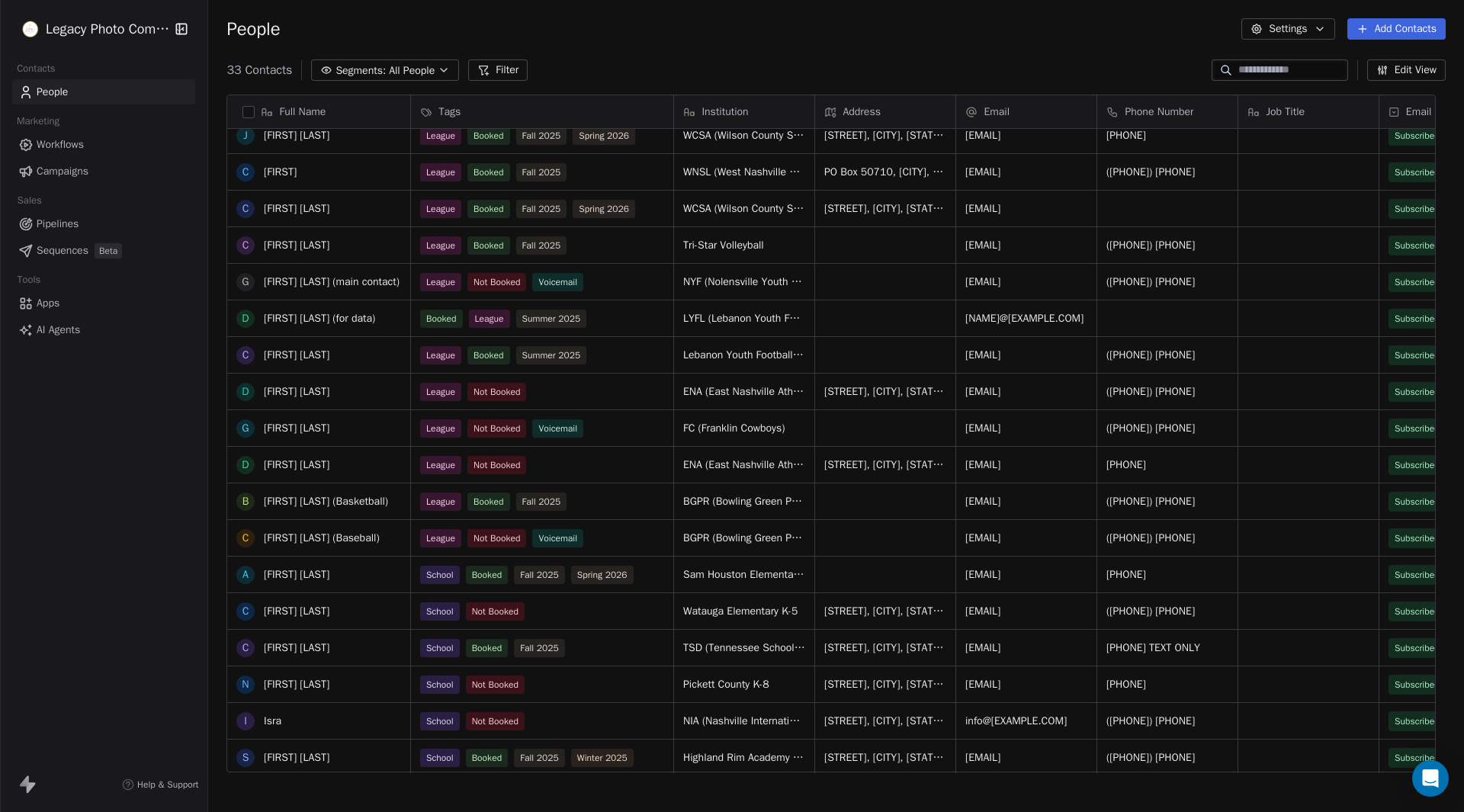 scroll, scrollTop: 381, scrollLeft: 0, axis: vertical 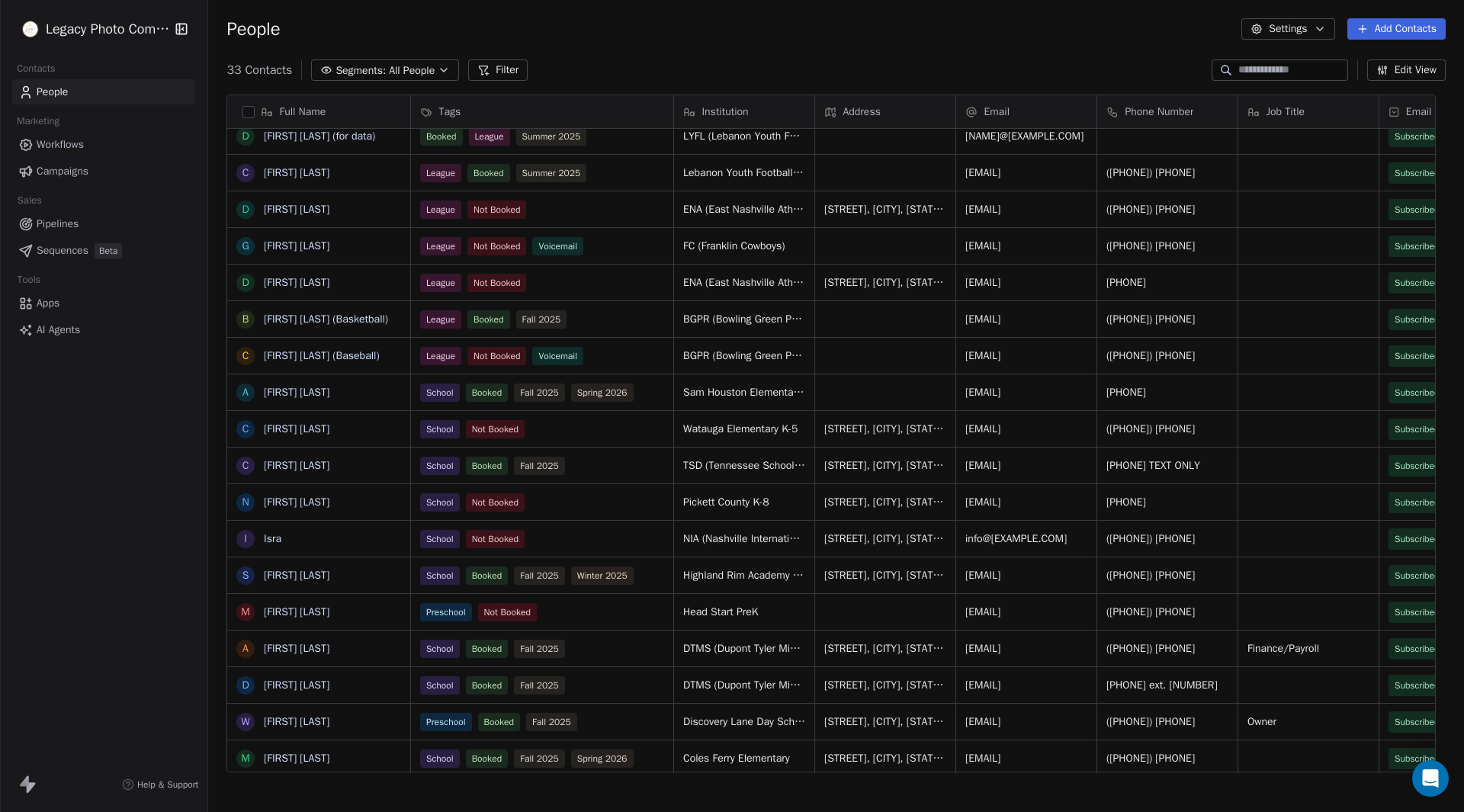 click on "Campaigns" at bounding box center (63, 171) 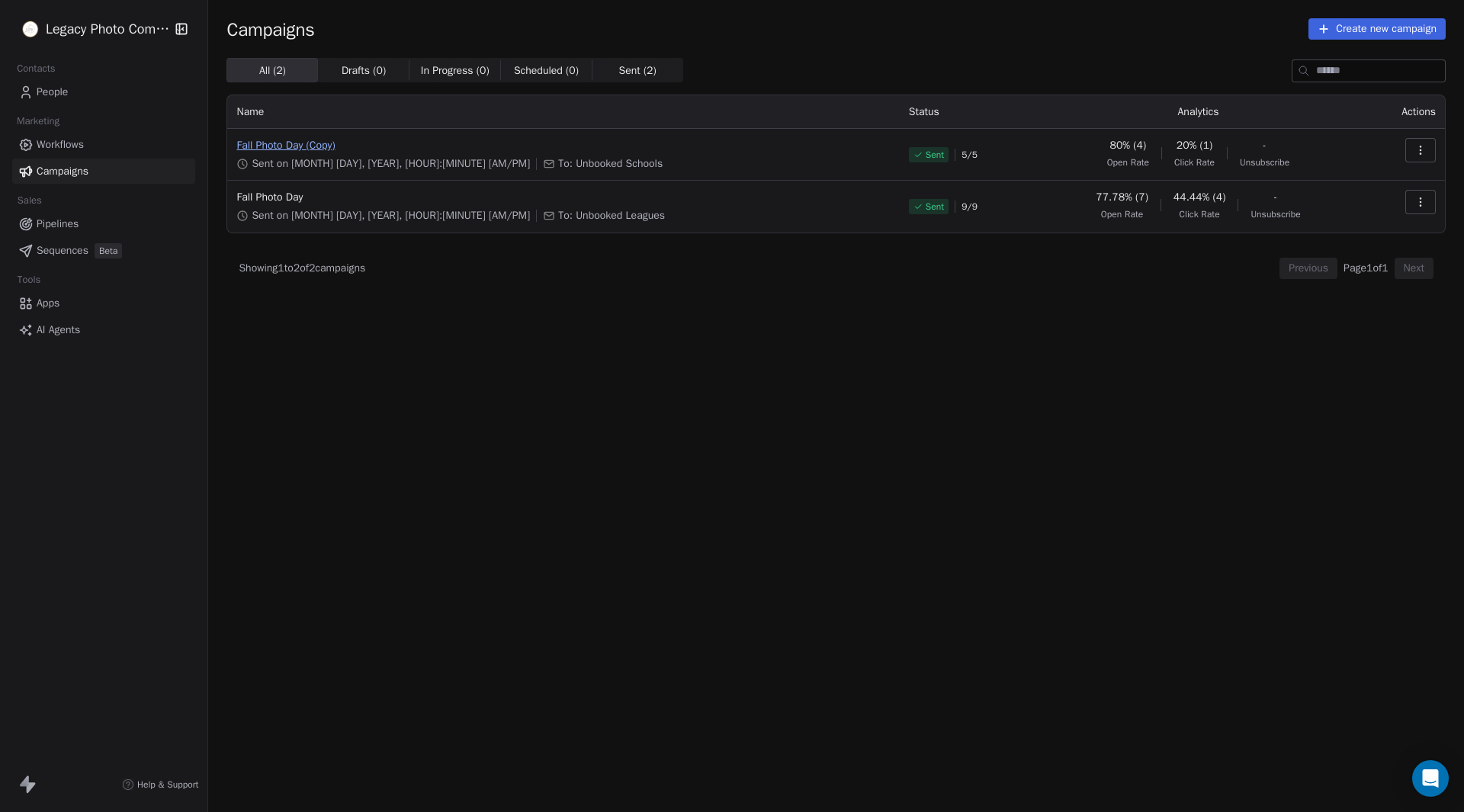 click on "Fall Photo Day (Copy)" at bounding box center (563, 146) 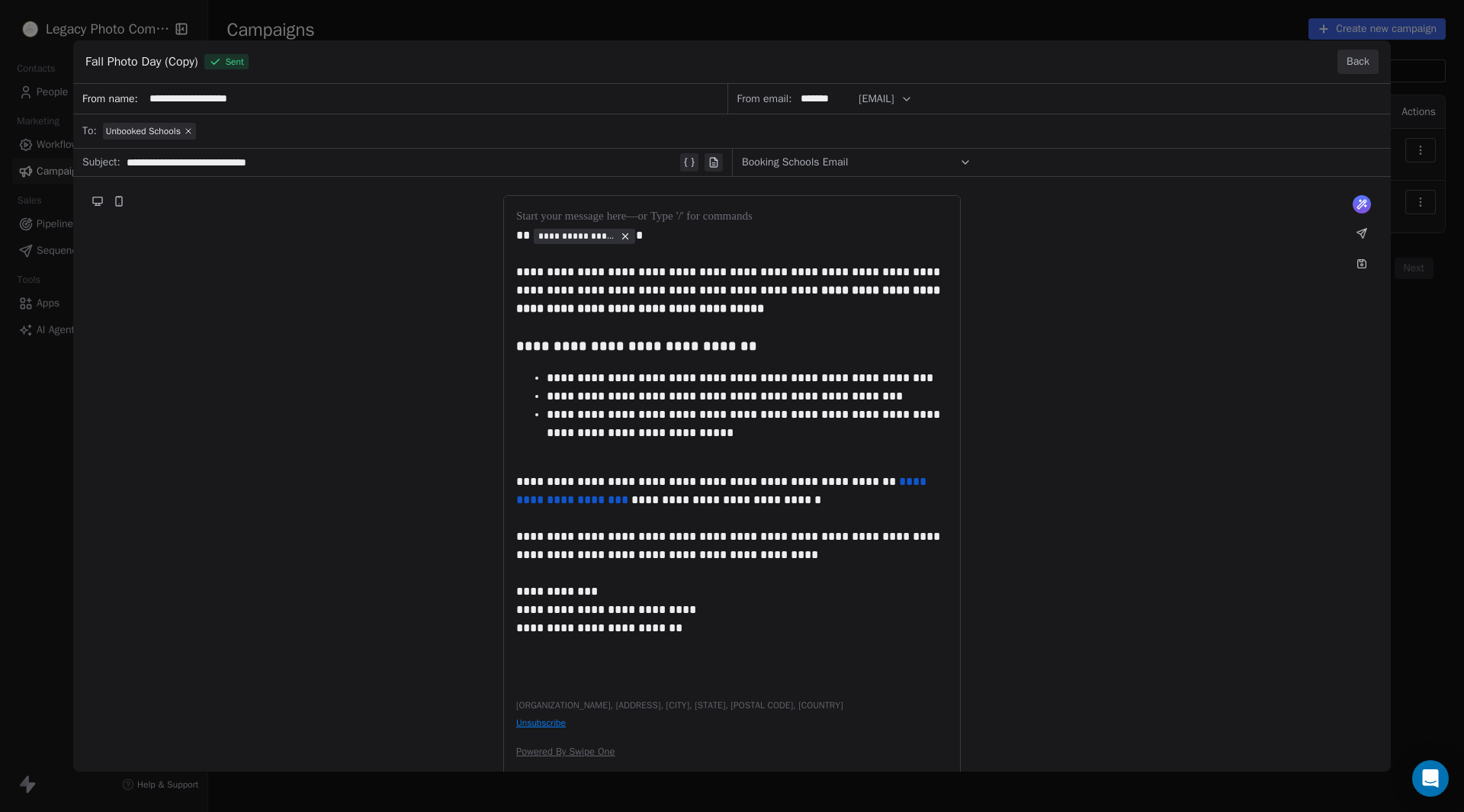 click on "Back" at bounding box center [1358, 62] 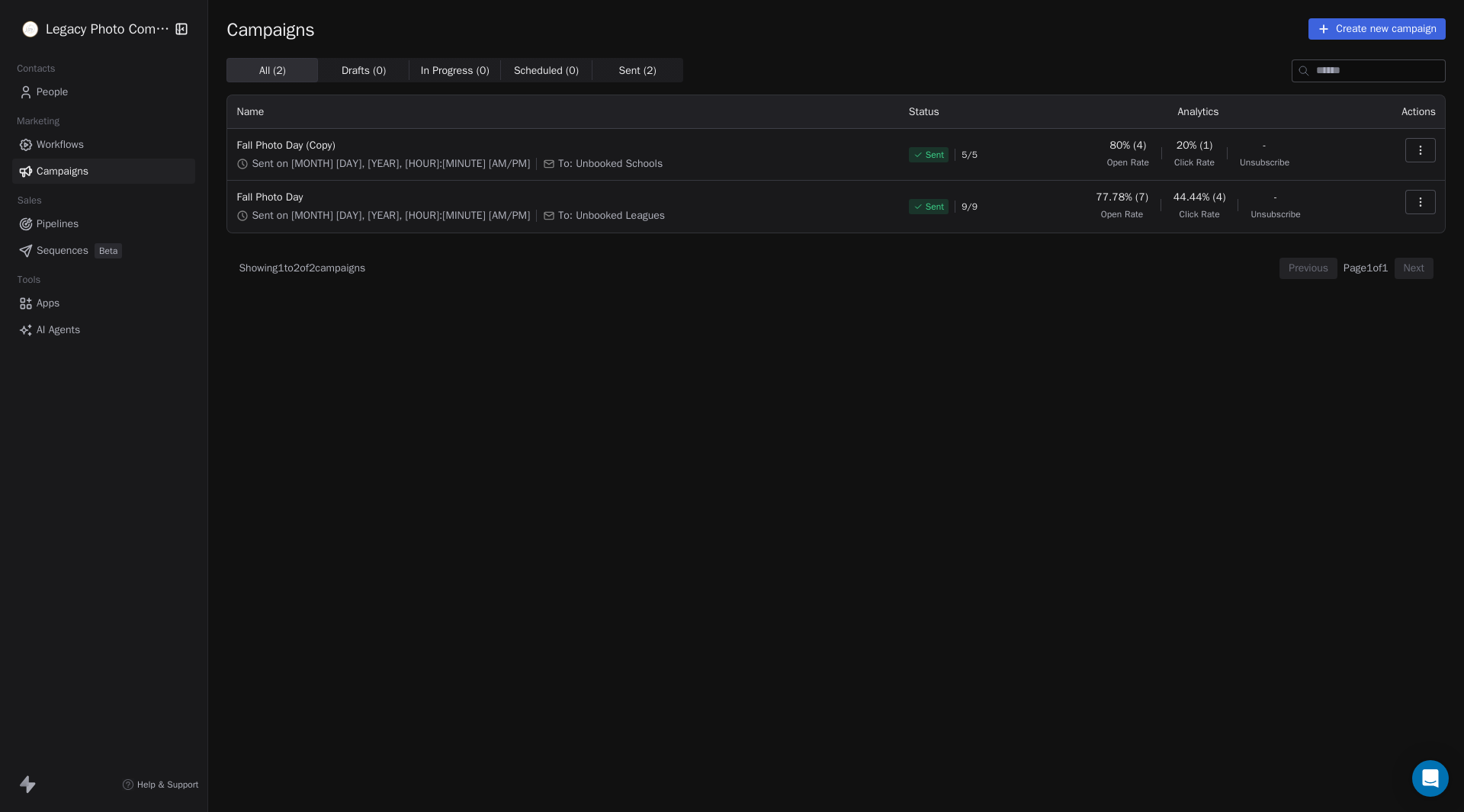 click 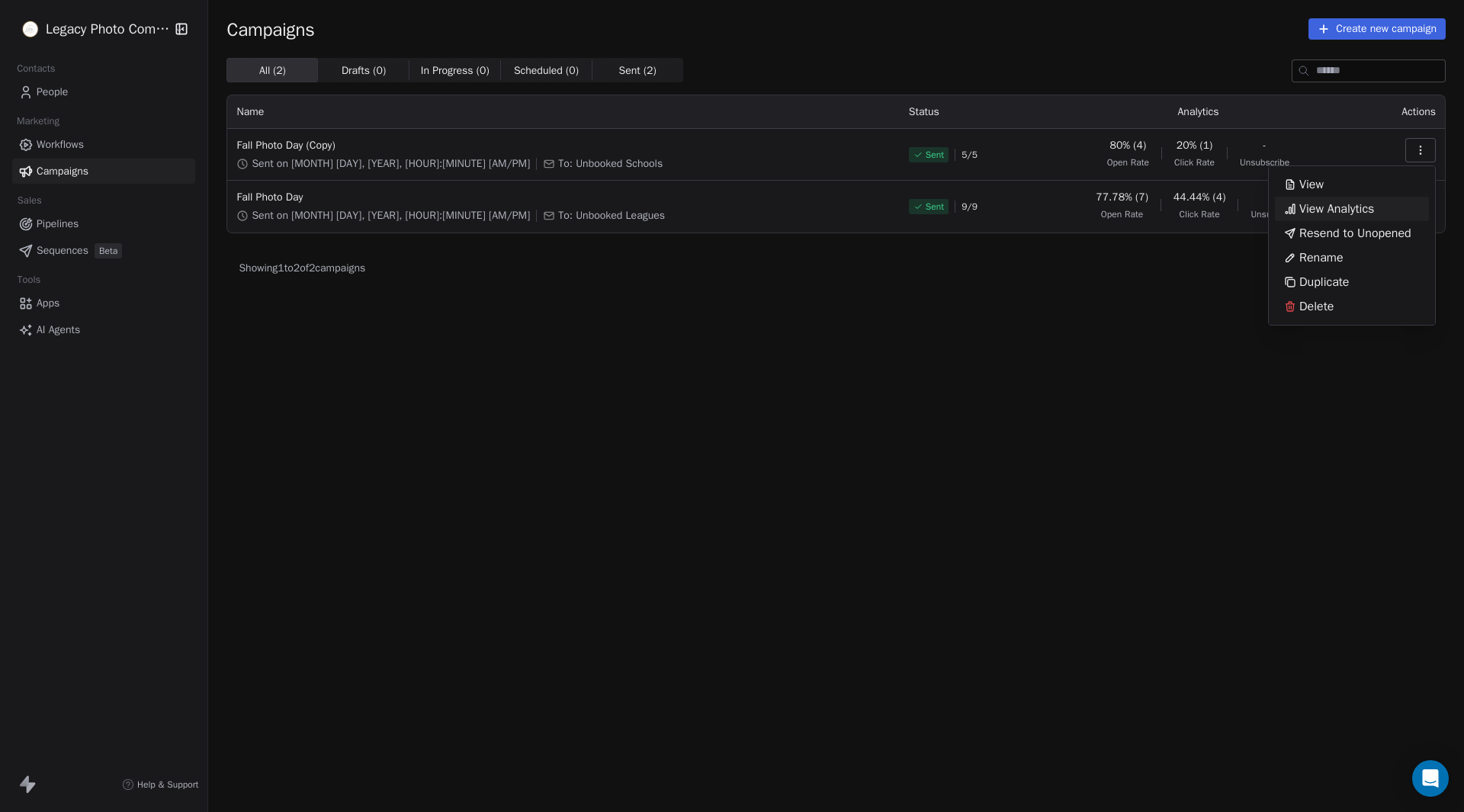 click on "View Analytics" at bounding box center (1337, 209) 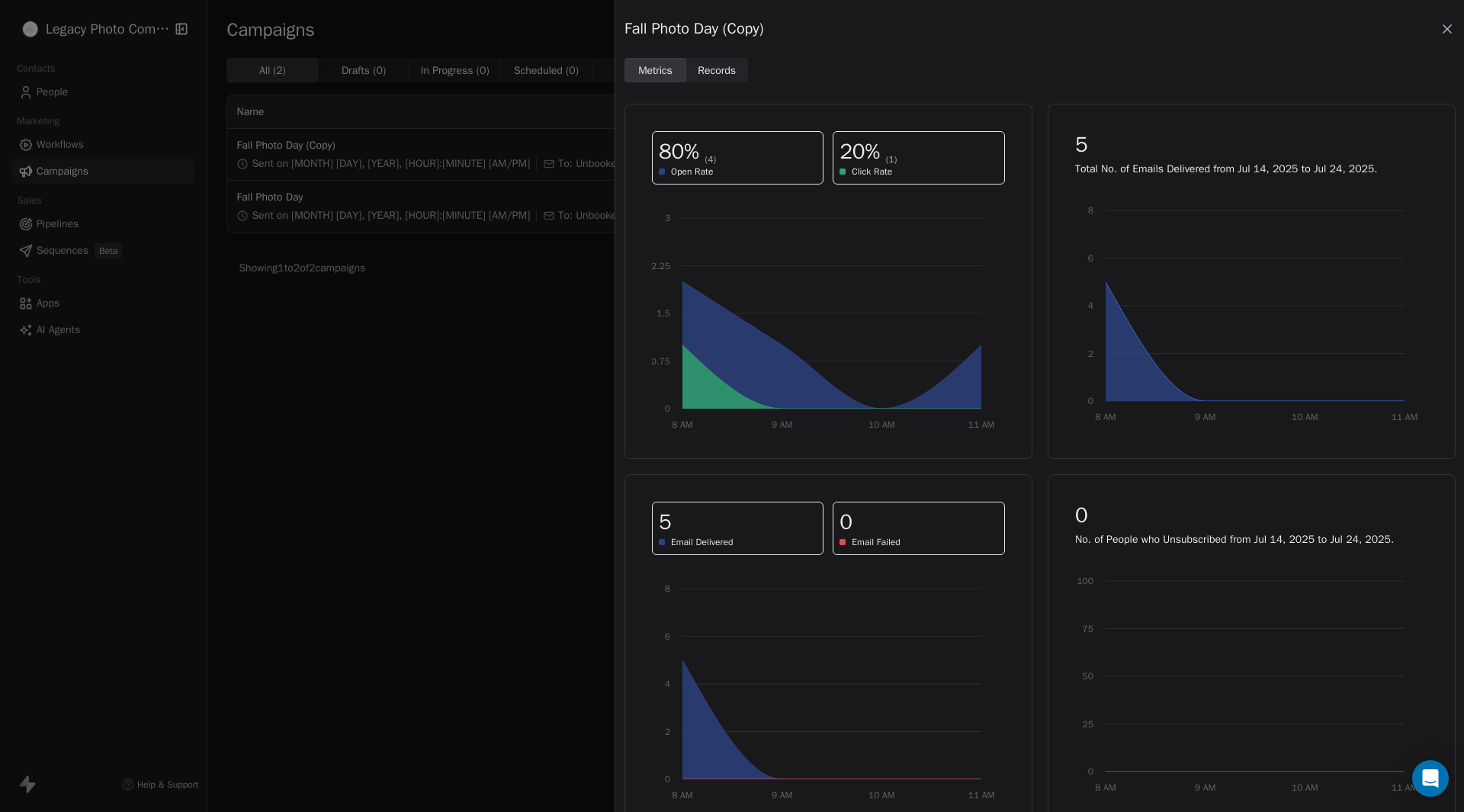 click on "Records Records" at bounding box center [717, 70] 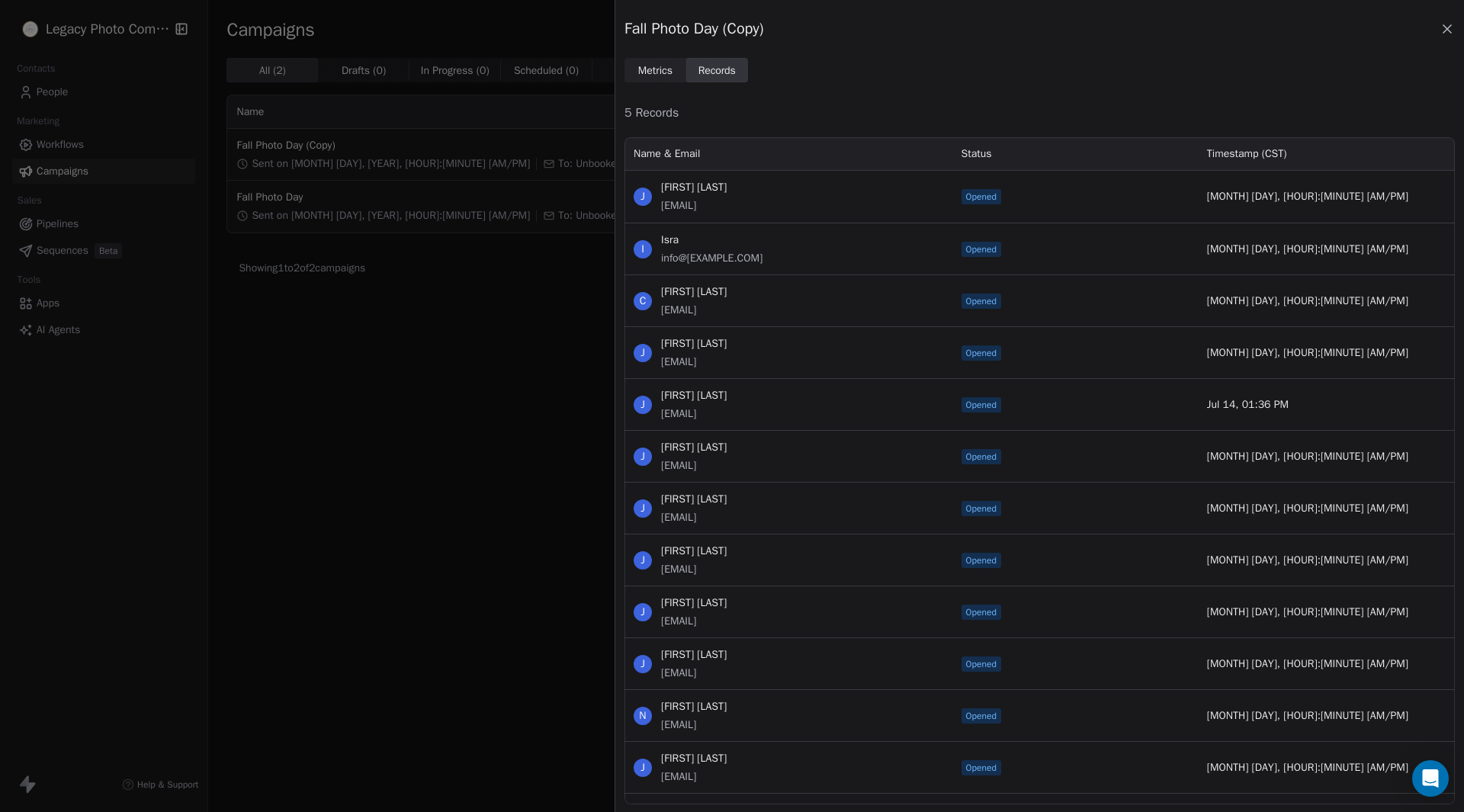 scroll, scrollTop: 12, scrollLeft: 12, axis: both 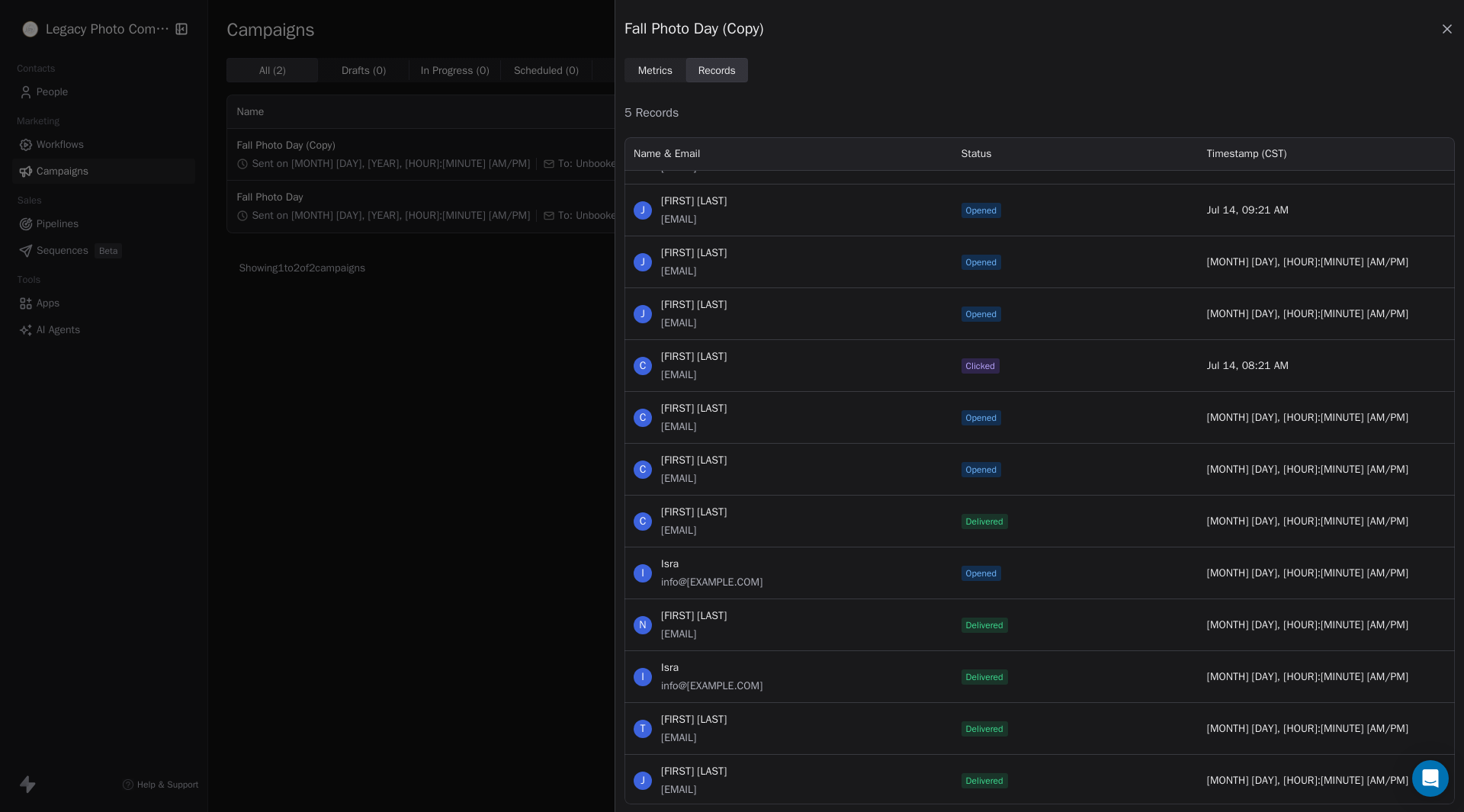 click on "Metrics" at bounding box center (655, 70) 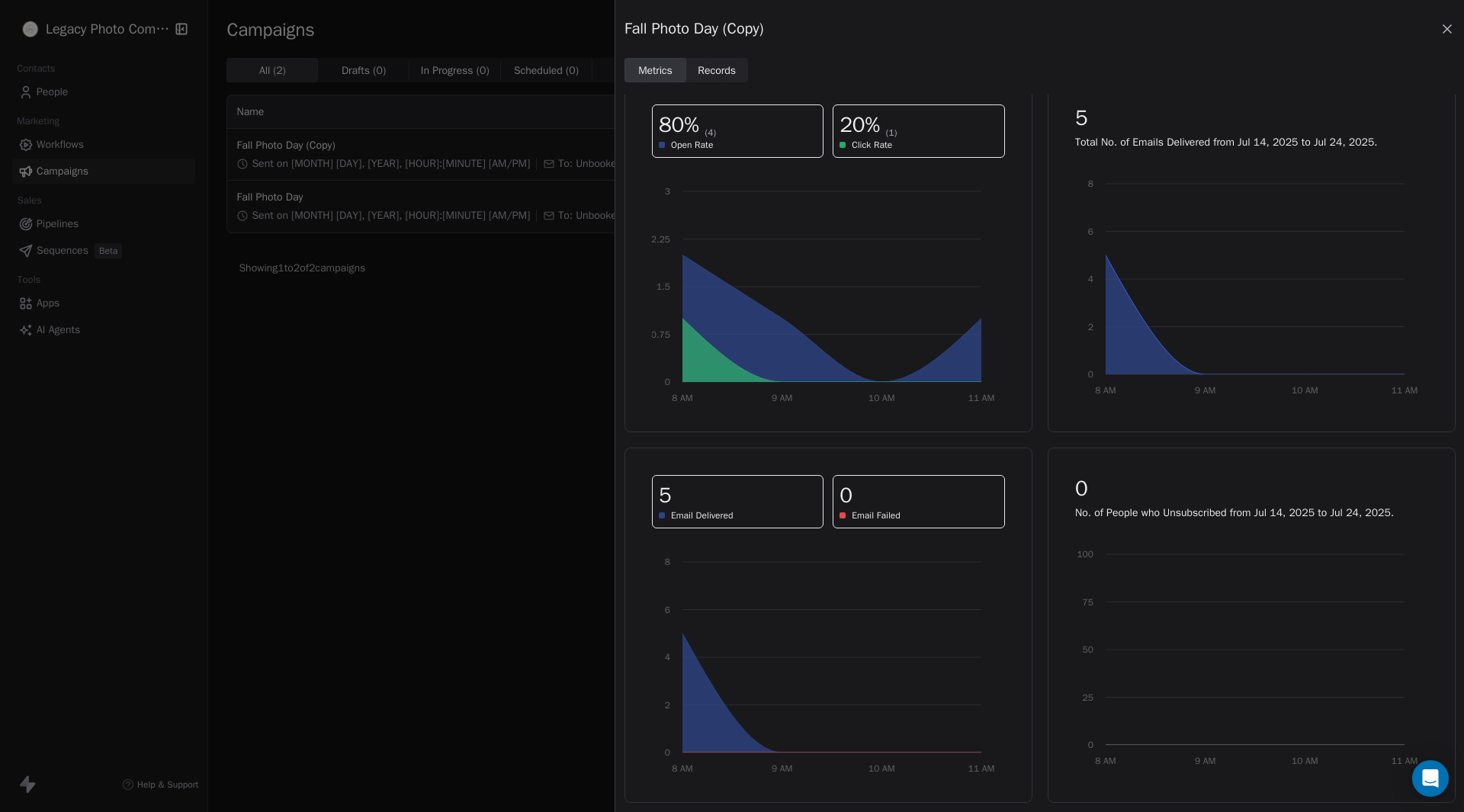 scroll, scrollTop: 0, scrollLeft: 0, axis: both 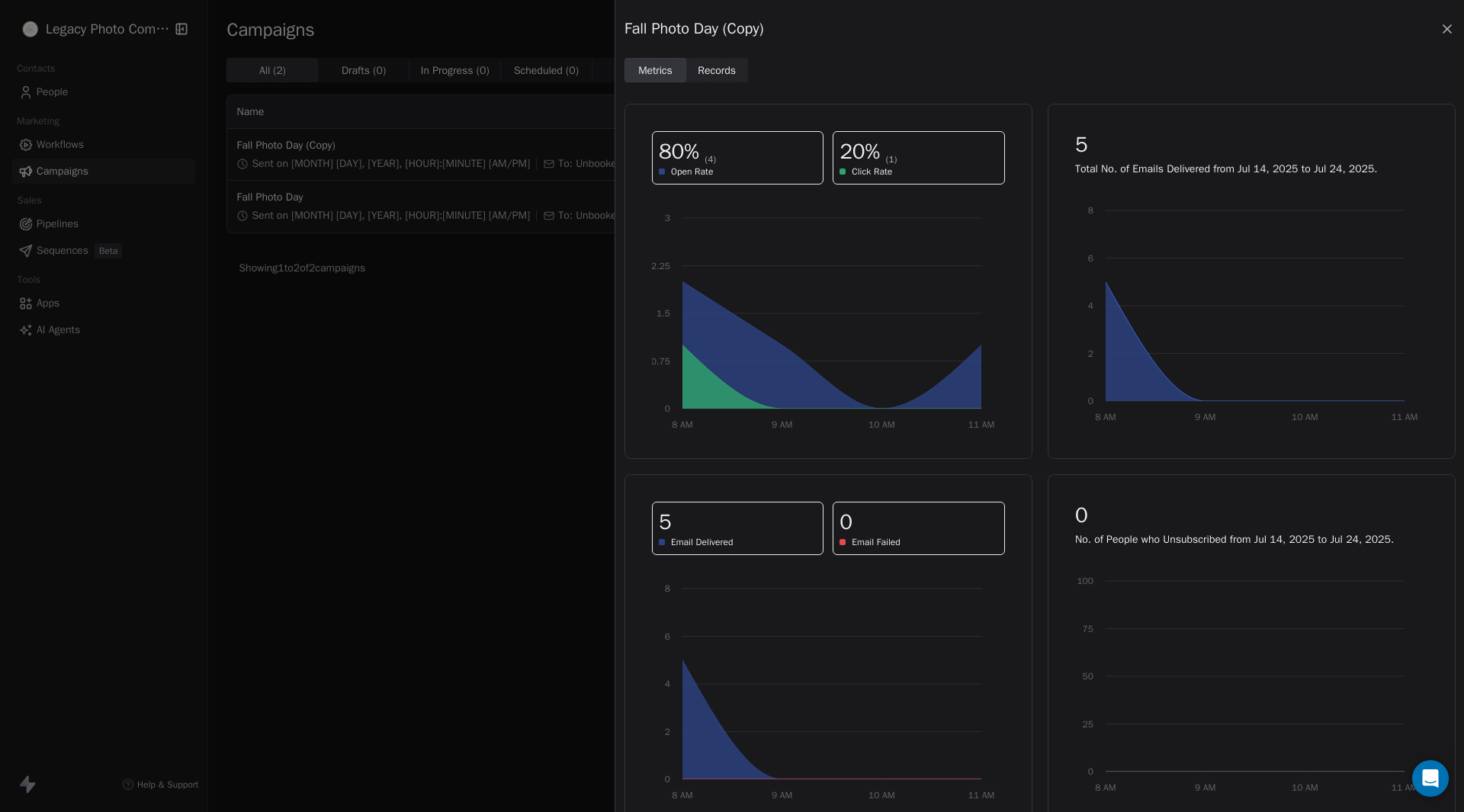 click 